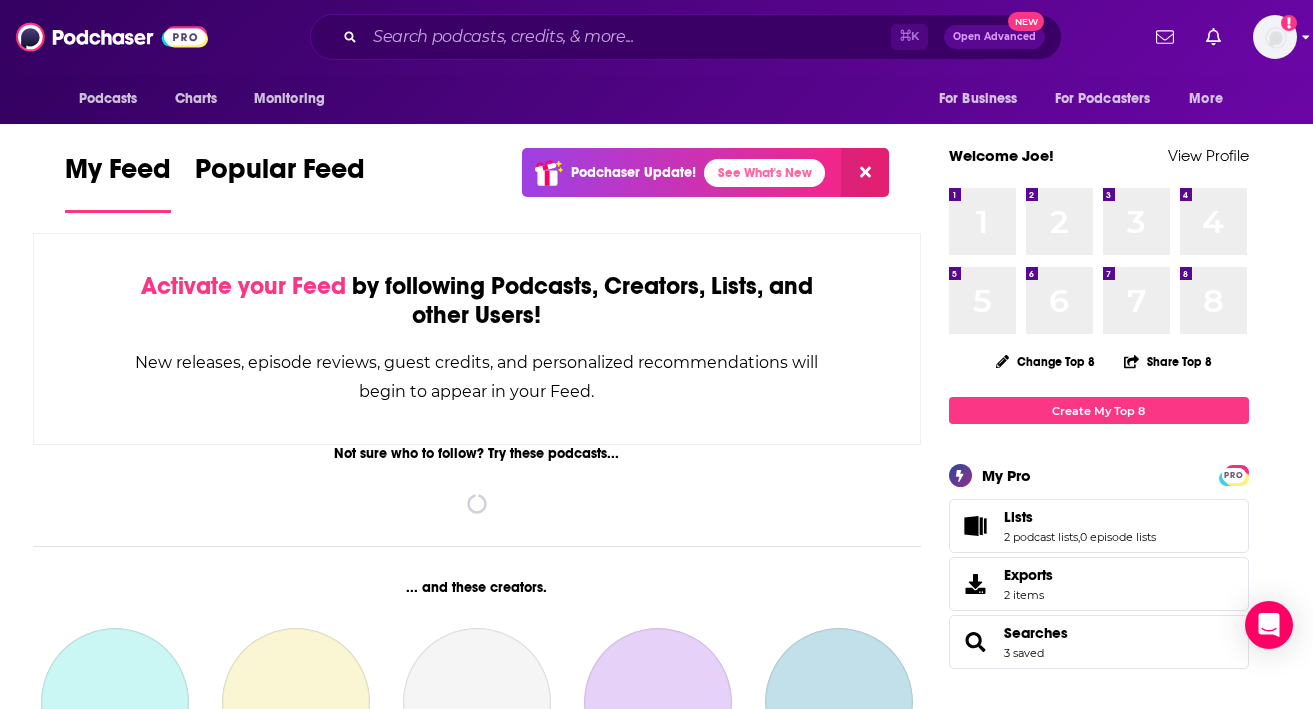 click at bounding box center (1275, 37) 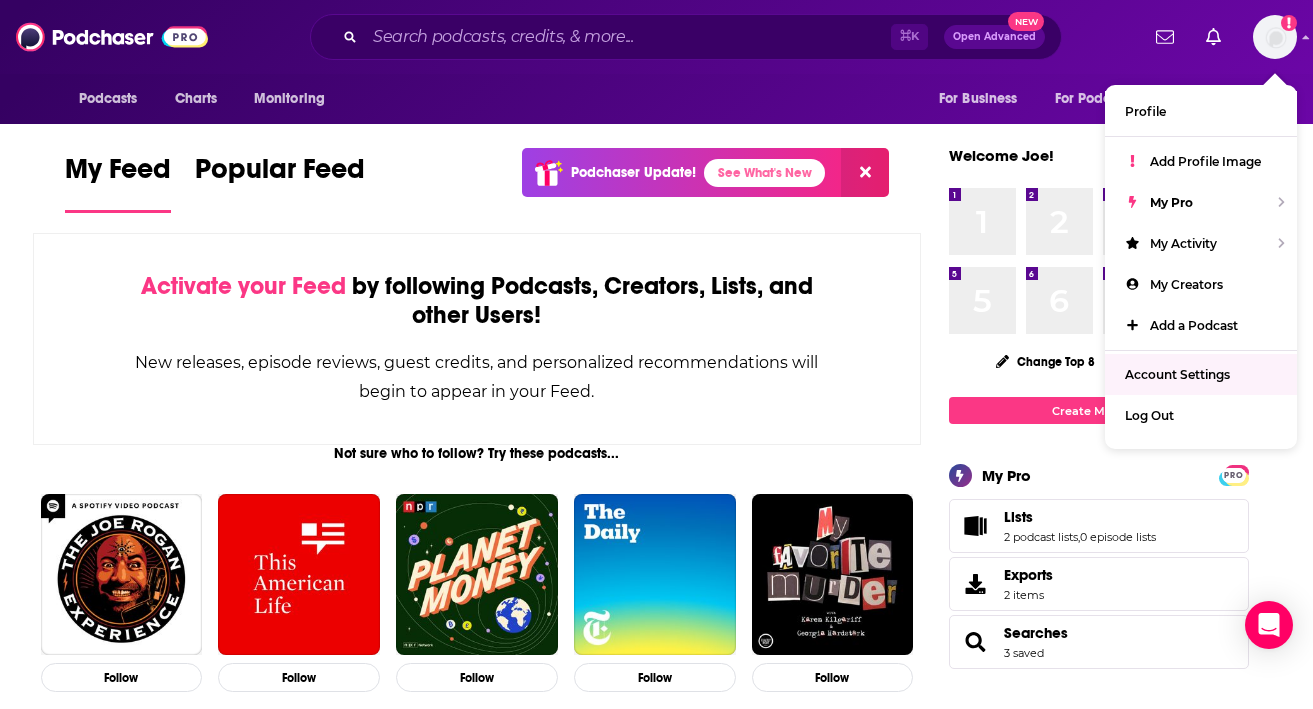 click on "Account Settings" at bounding box center [1177, 374] 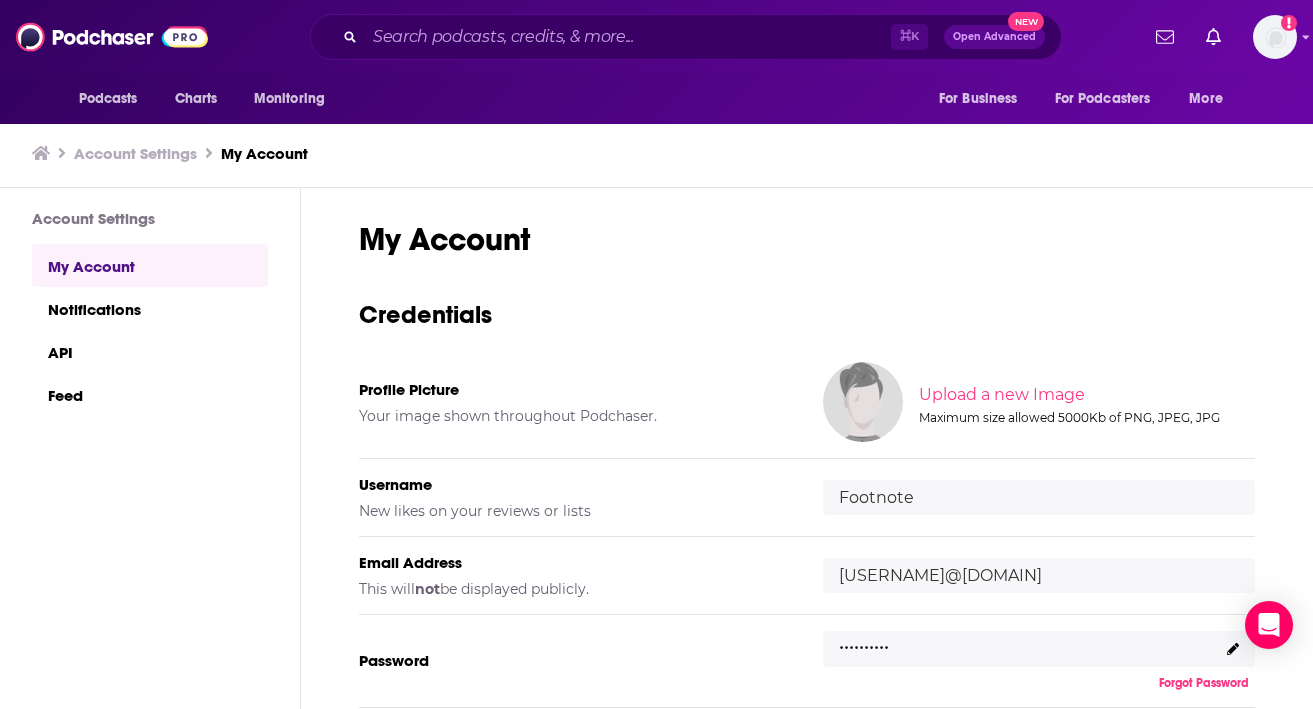 scroll, scrollTop: 205, scrollLeft: 0, axis: vertical 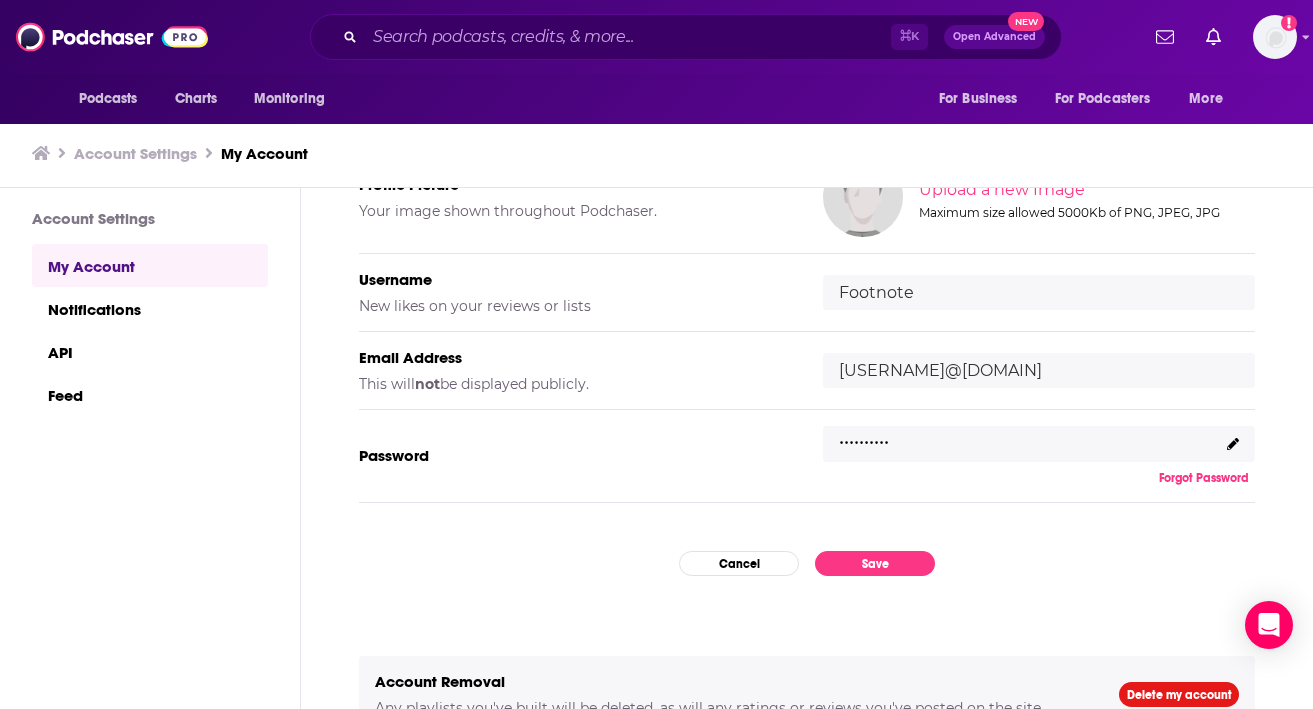 click 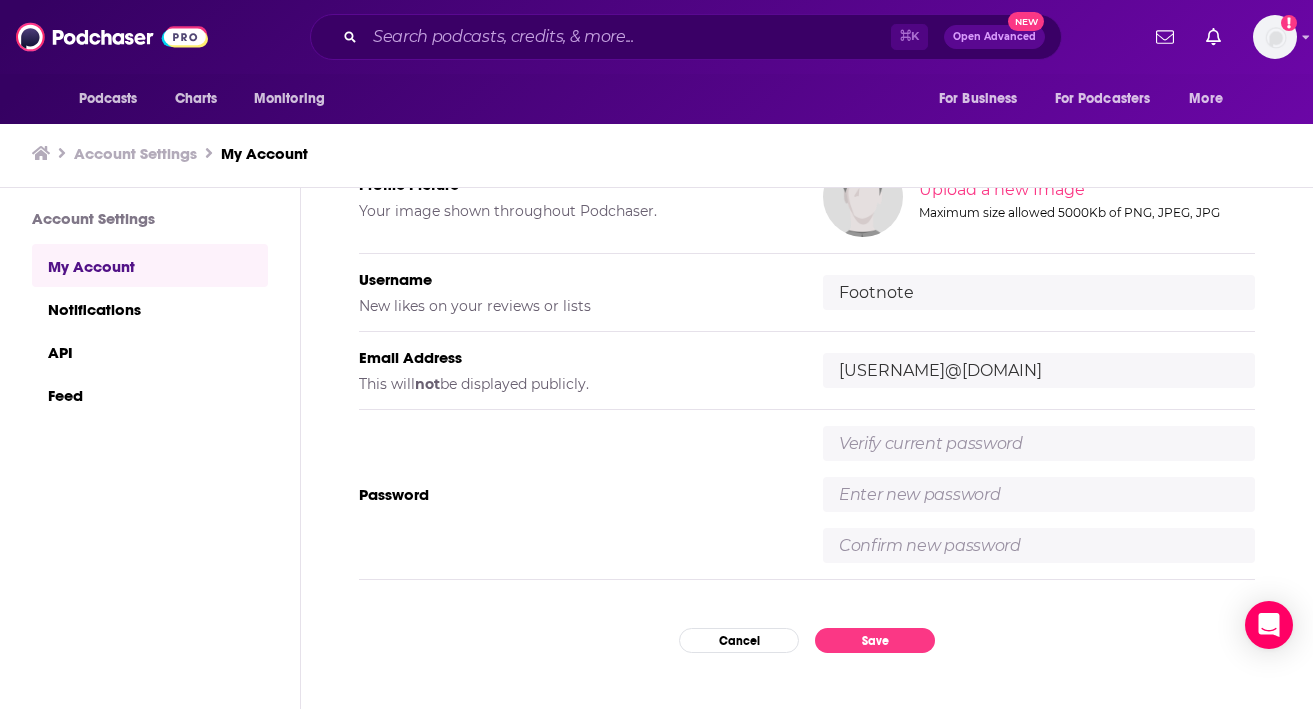 click at bounding box center (1039, 443) 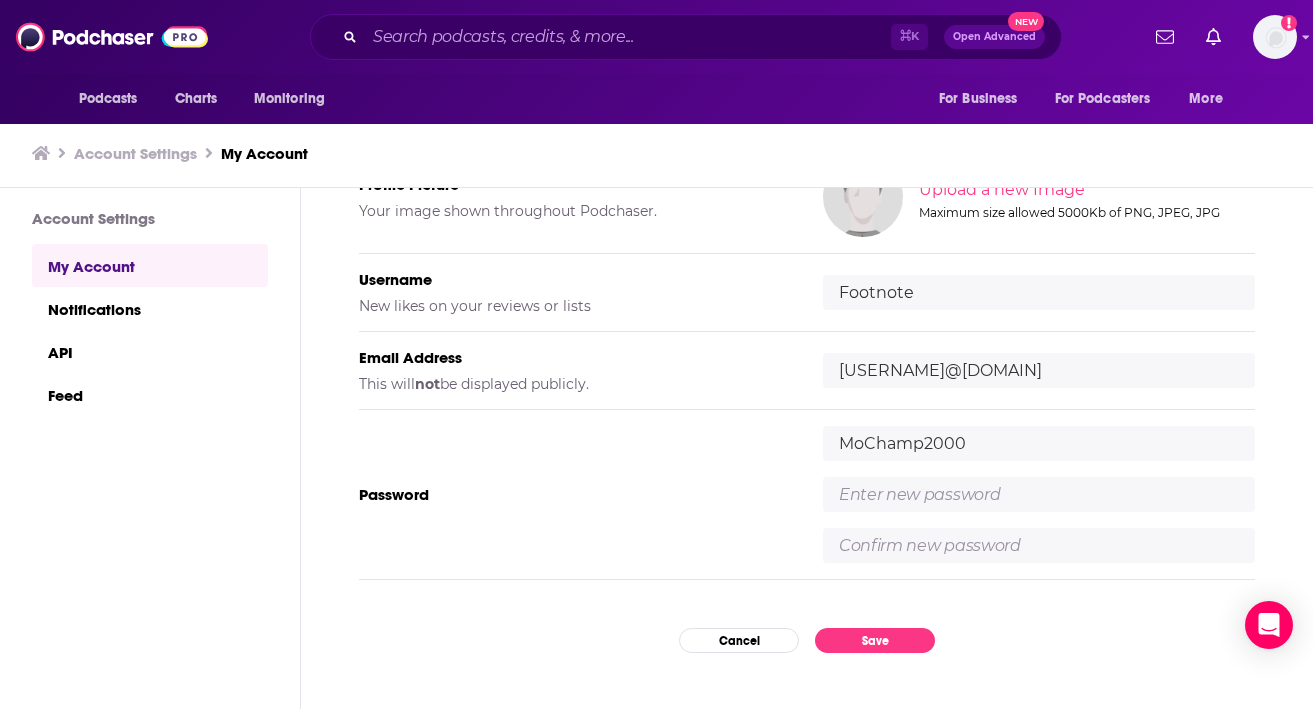 type on "MoChamp2000" 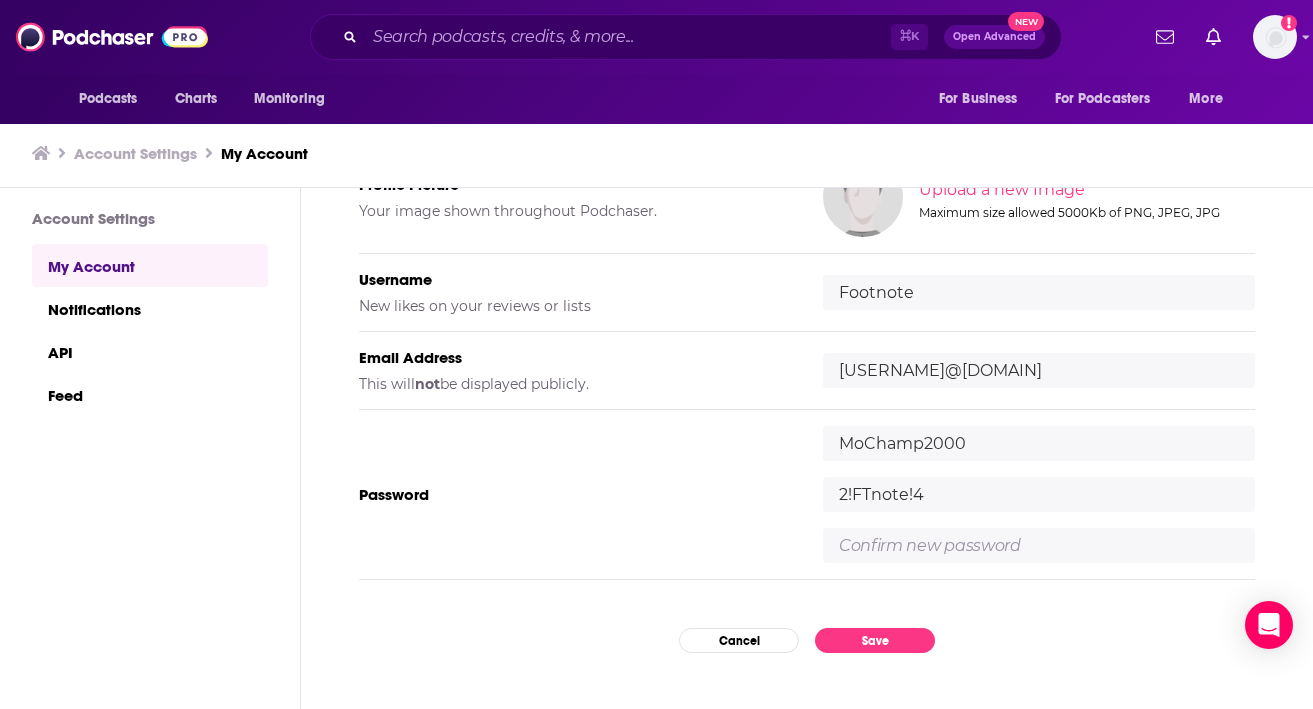 type on "2!FTnote!4" 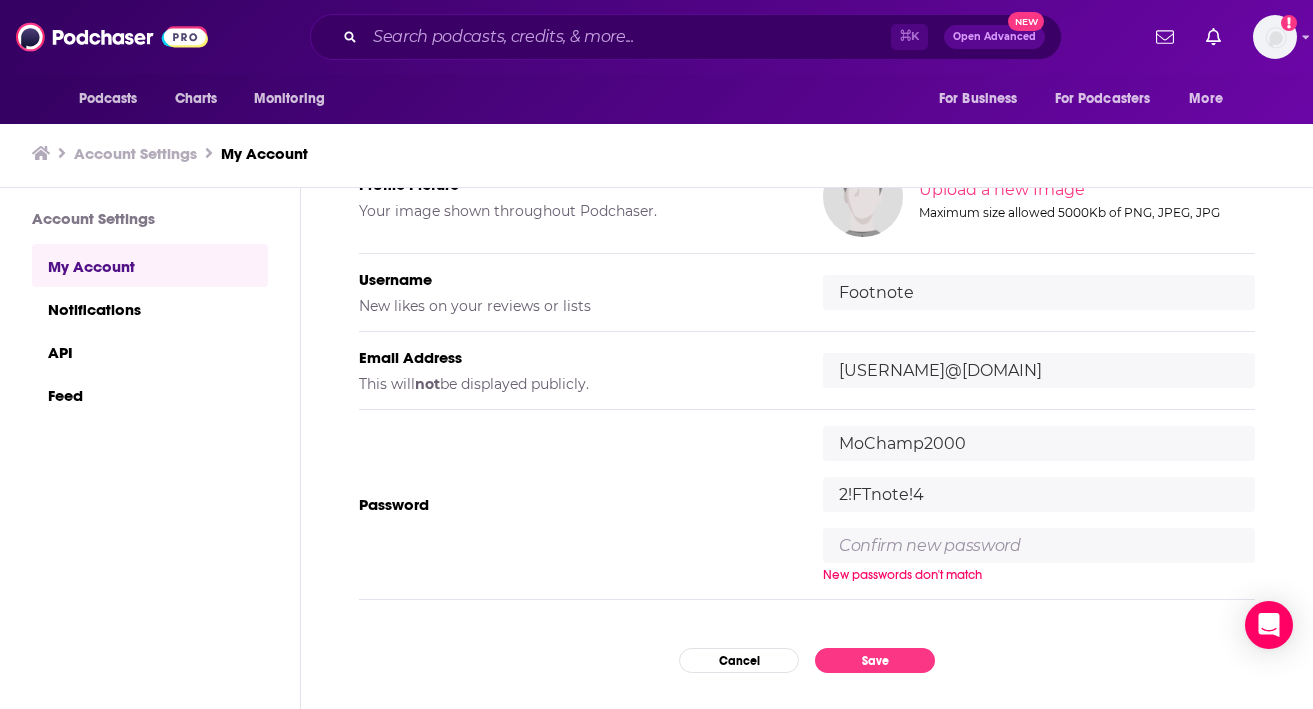 click at bounding box center (1039, 545) 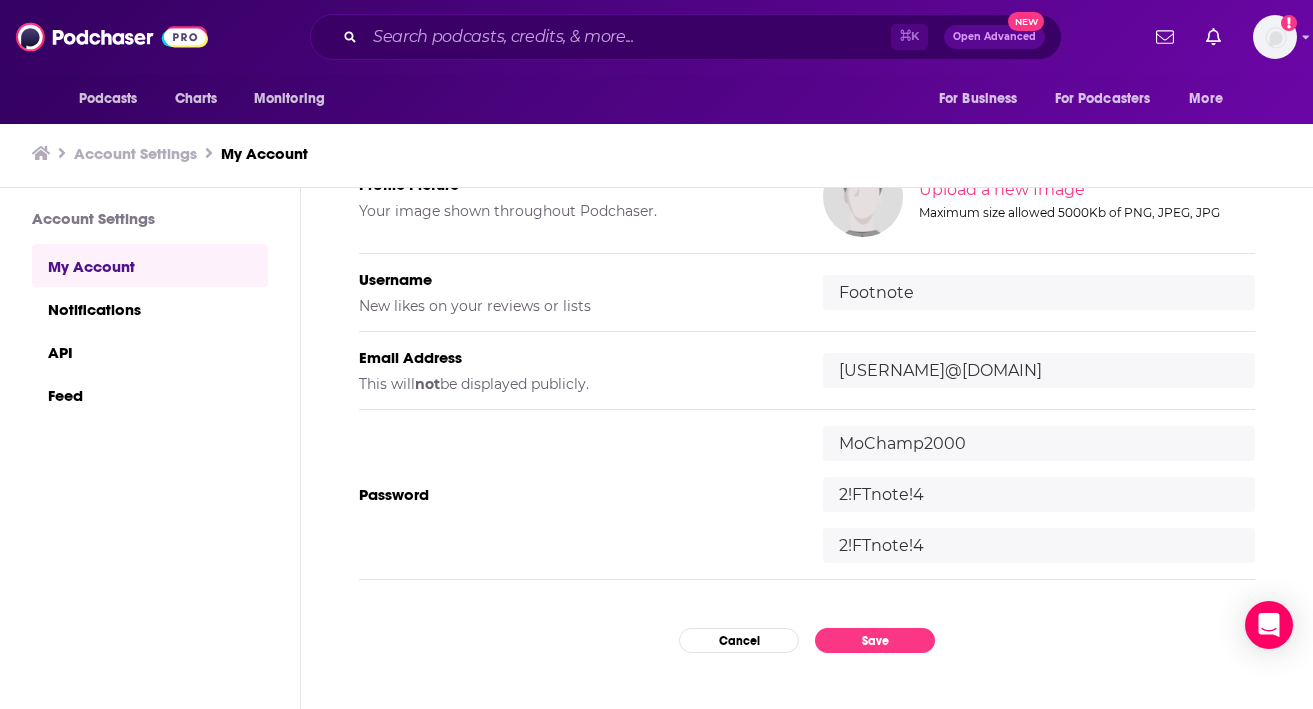 click on "2!FTnote!4" at bounding box center [1039, 494] 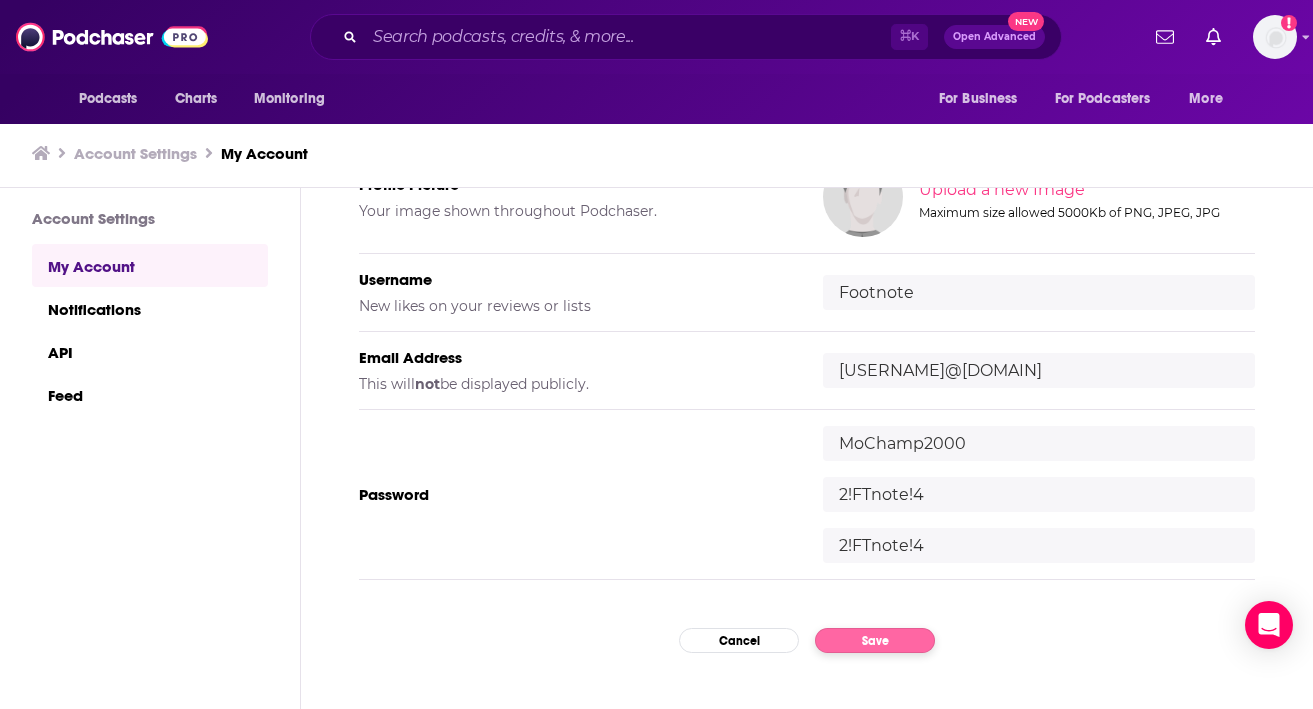 click on "Save" at bounding box center (875, 640) 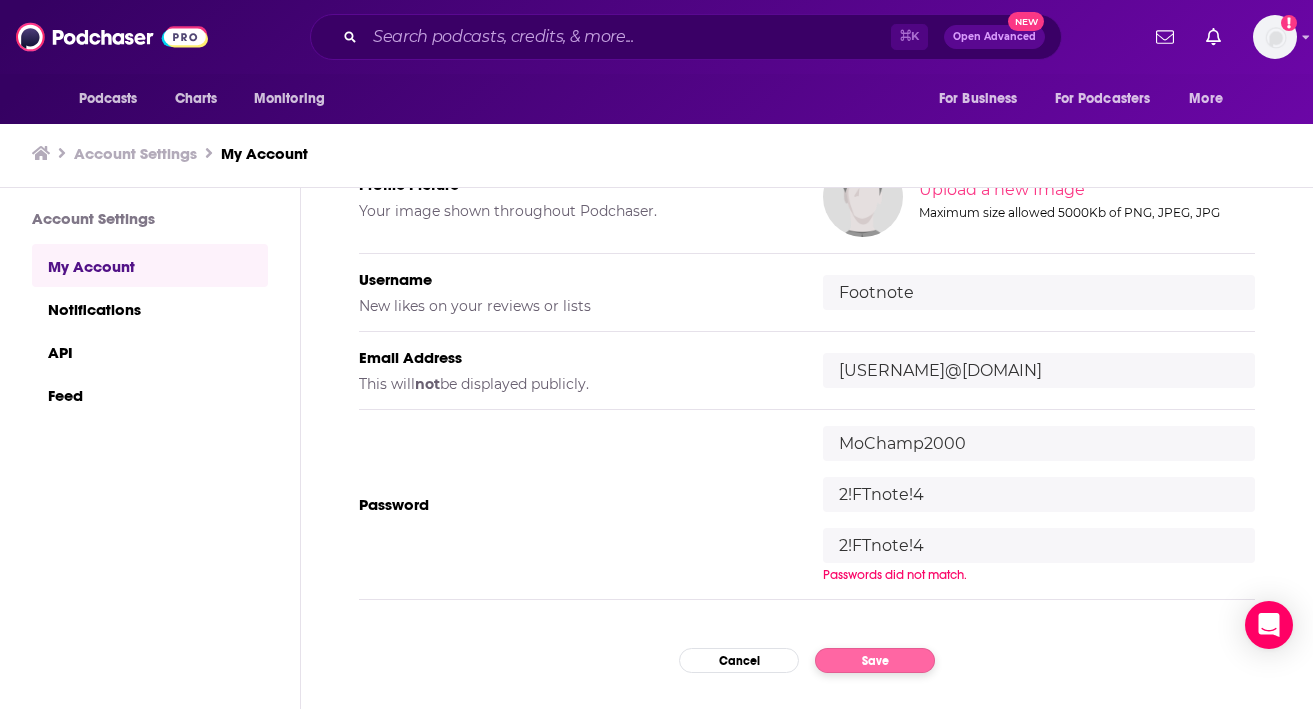 click on "Save" at bounding box center [875, 660] 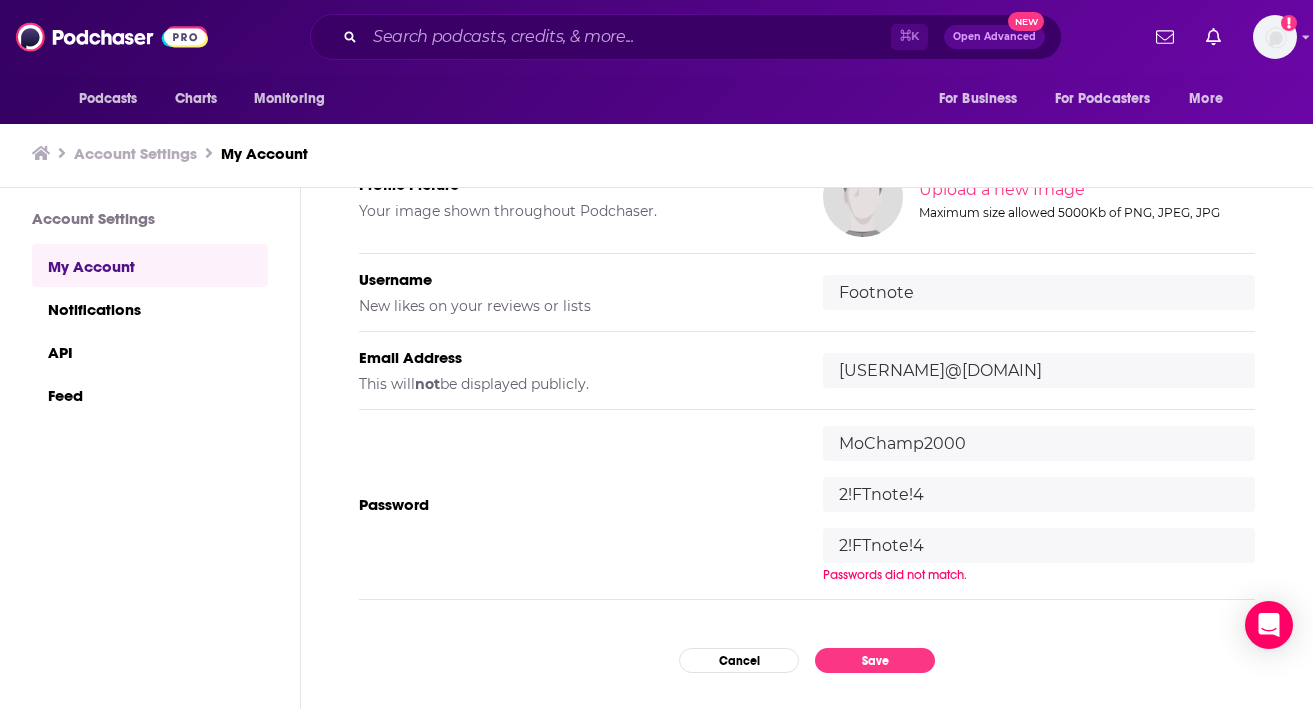 click on "Password [USERNAME] [TEXT] [TEXT] Passwords did not match." at bounding box center [807, 505] 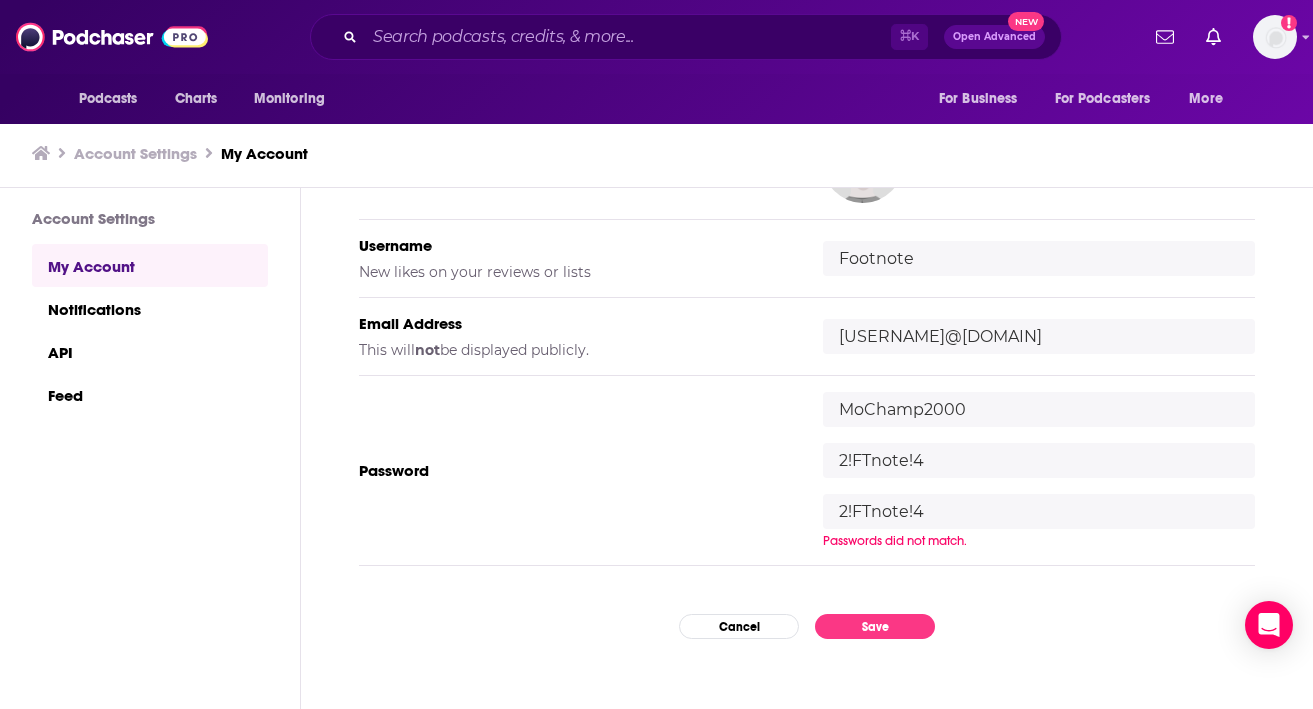 scroll, scrollTop: 410, scrollLeft: 0, axis: vertical 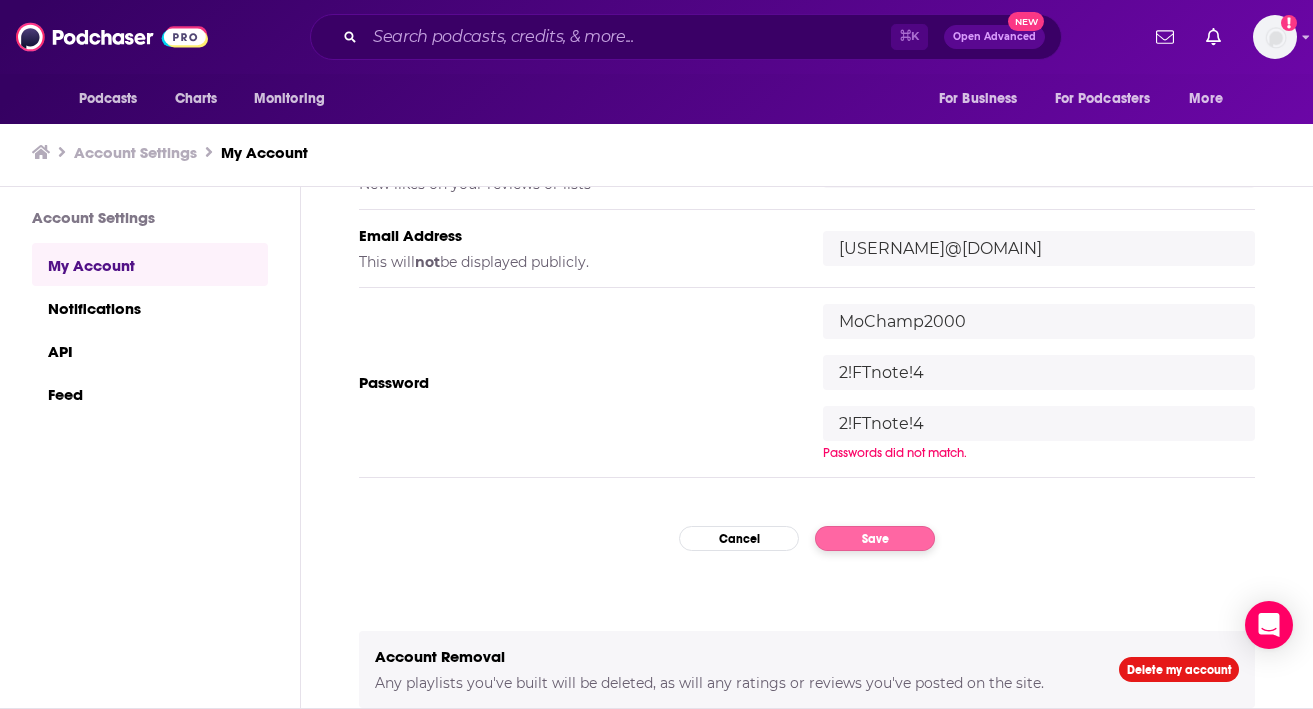 click on "Save" at bounding box center [875, 538] 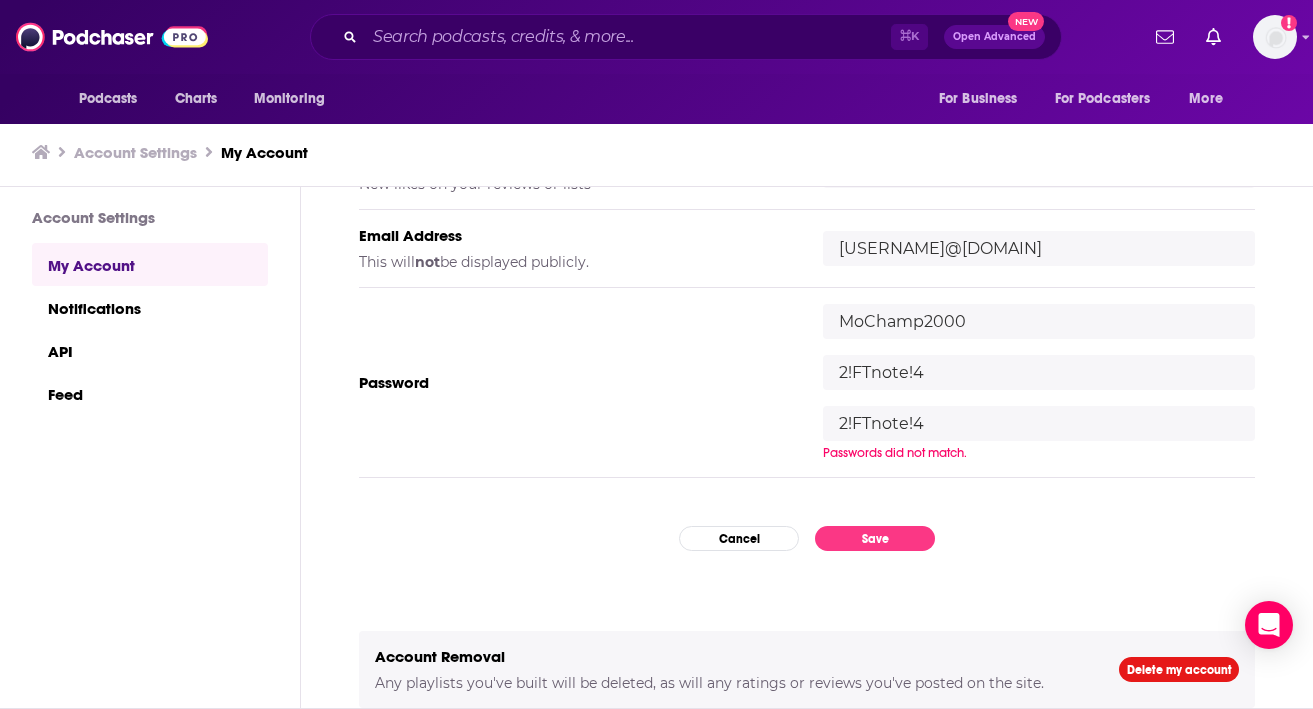 click on "2!FTnote!4" at bounding box center (1039, 423) 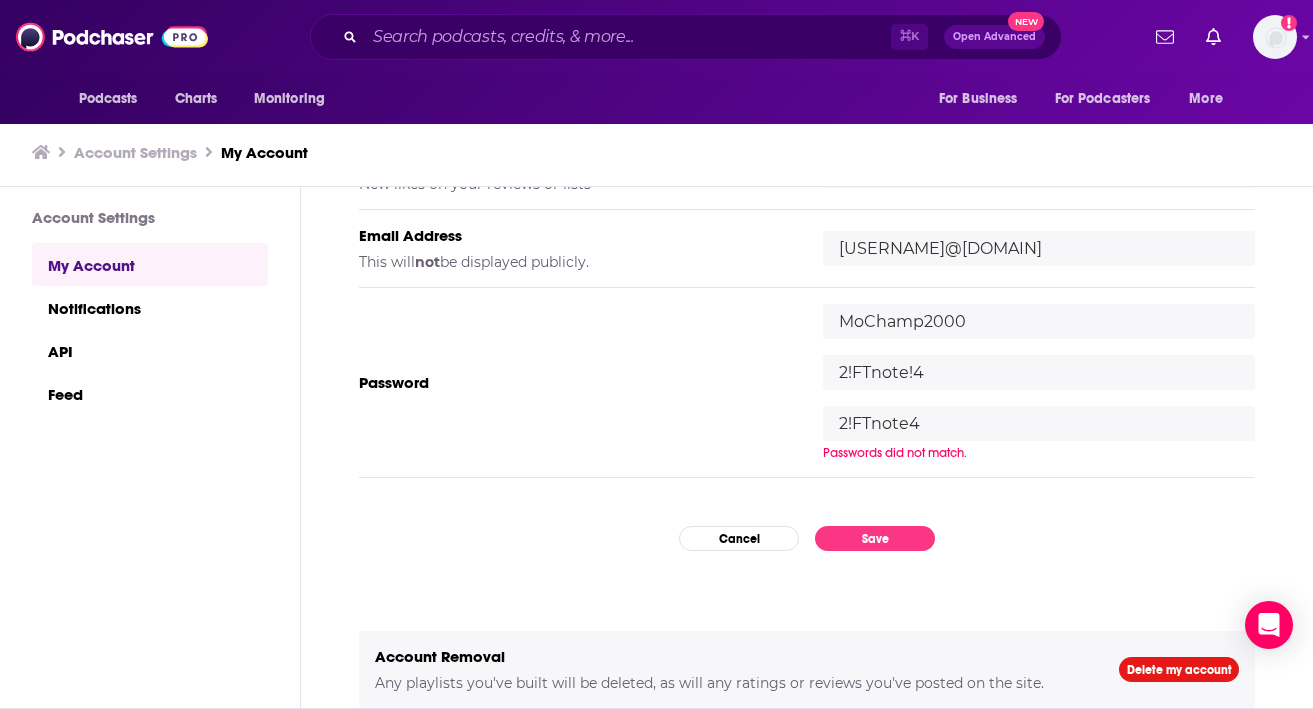 click on "2!FTnote4" at bounding box center [1039, 423] 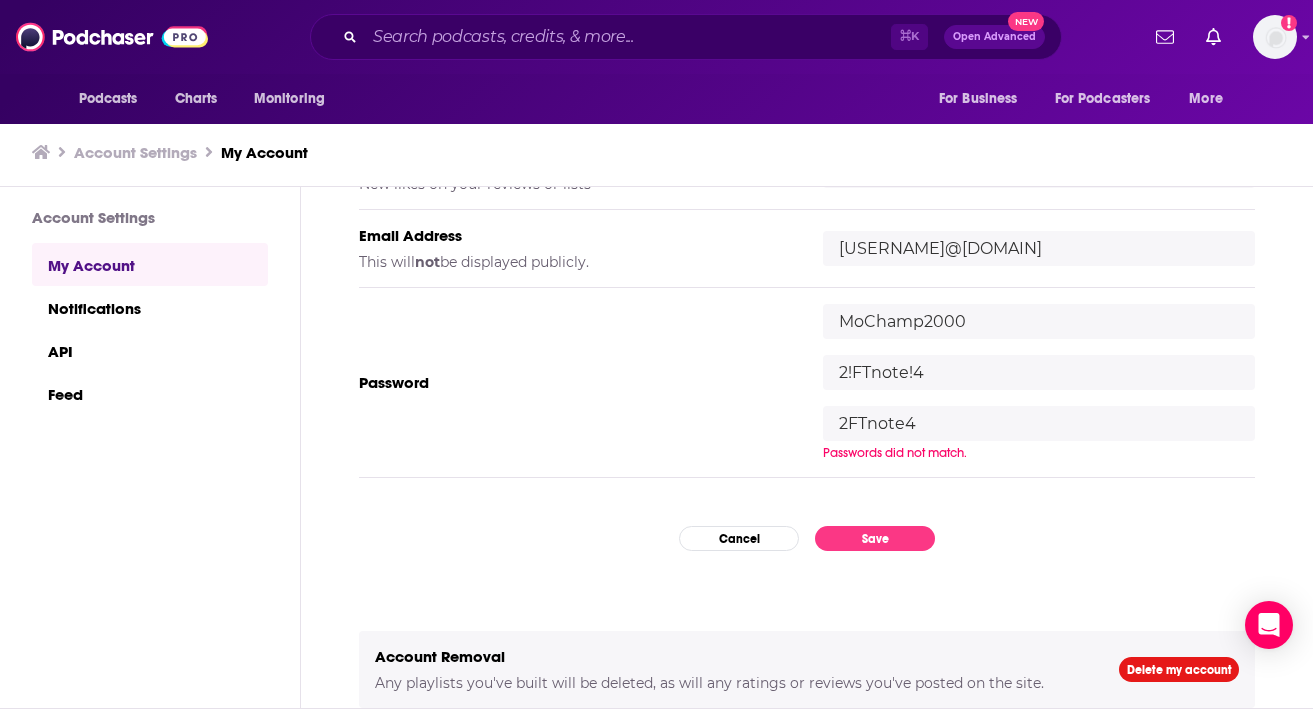 type on "2FTnote4" 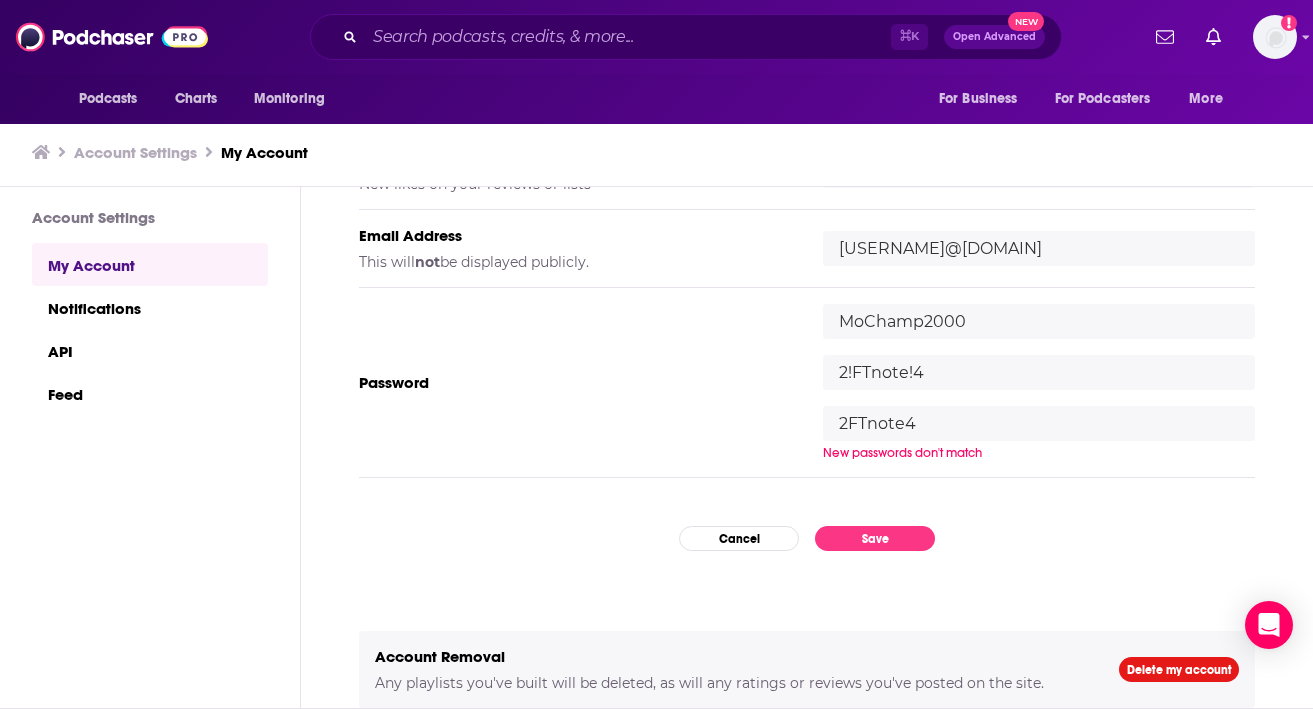 click on "2!FTnote!4" at bounding box center [1039, 372] 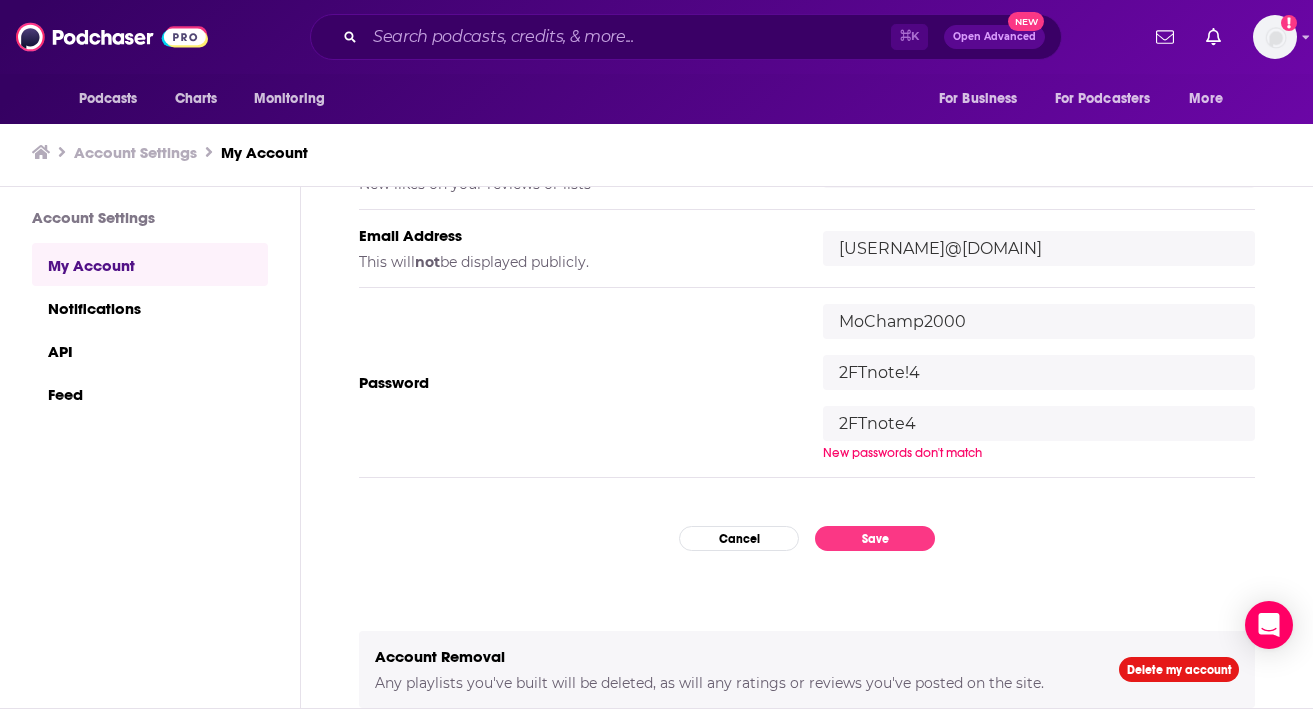 click on "2FTnote!4" at bounding box center (1039, 372) 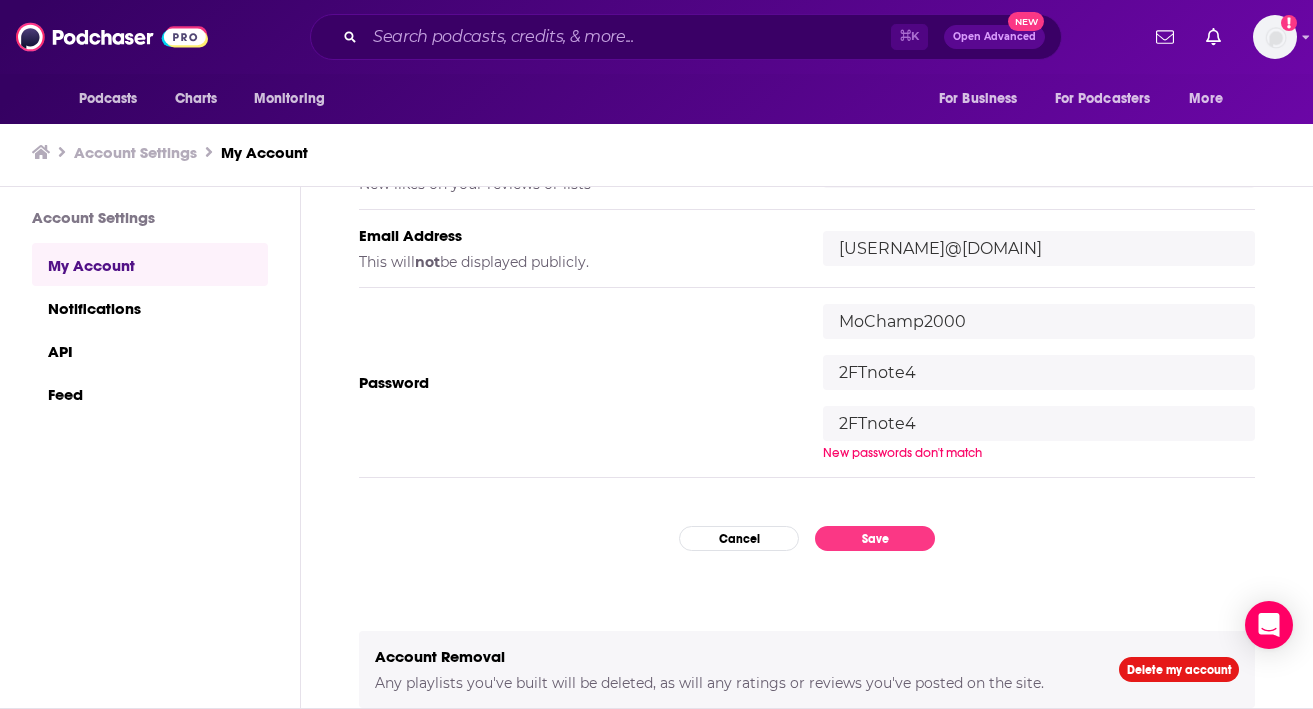 type on "2FTnote4" 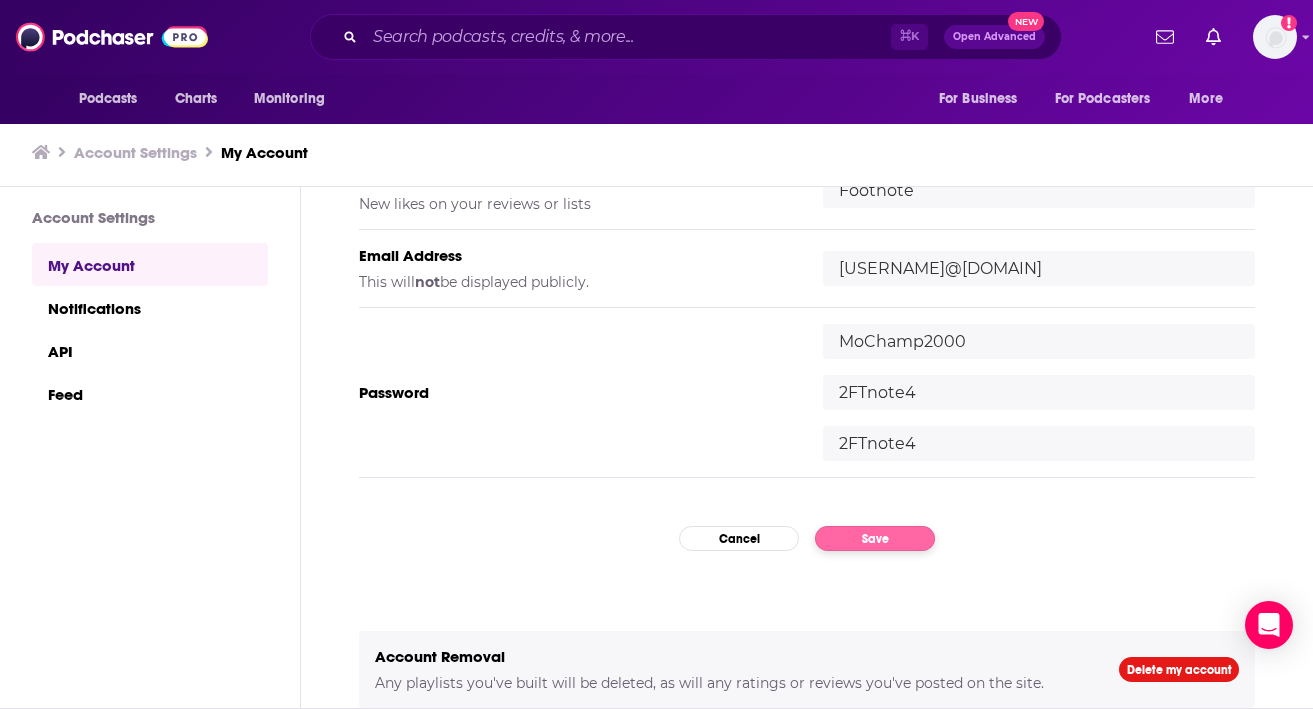 click on "Save" at bounding box center [875, 538] 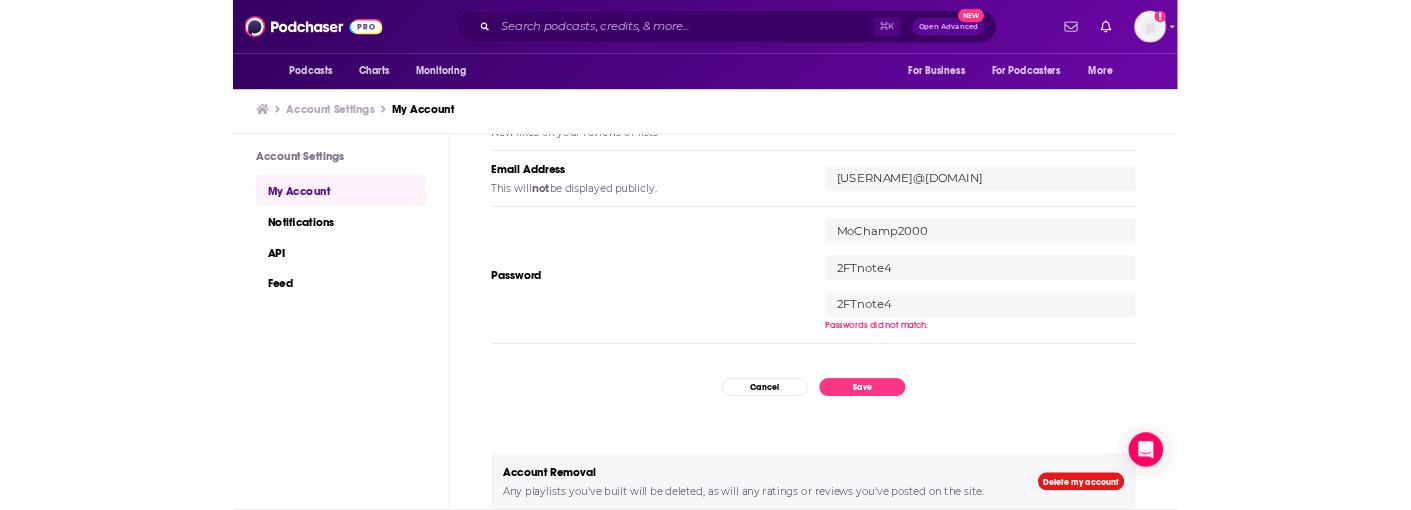 scroll, scrollTop: 262, scrollLeft: 0, axis: vertical 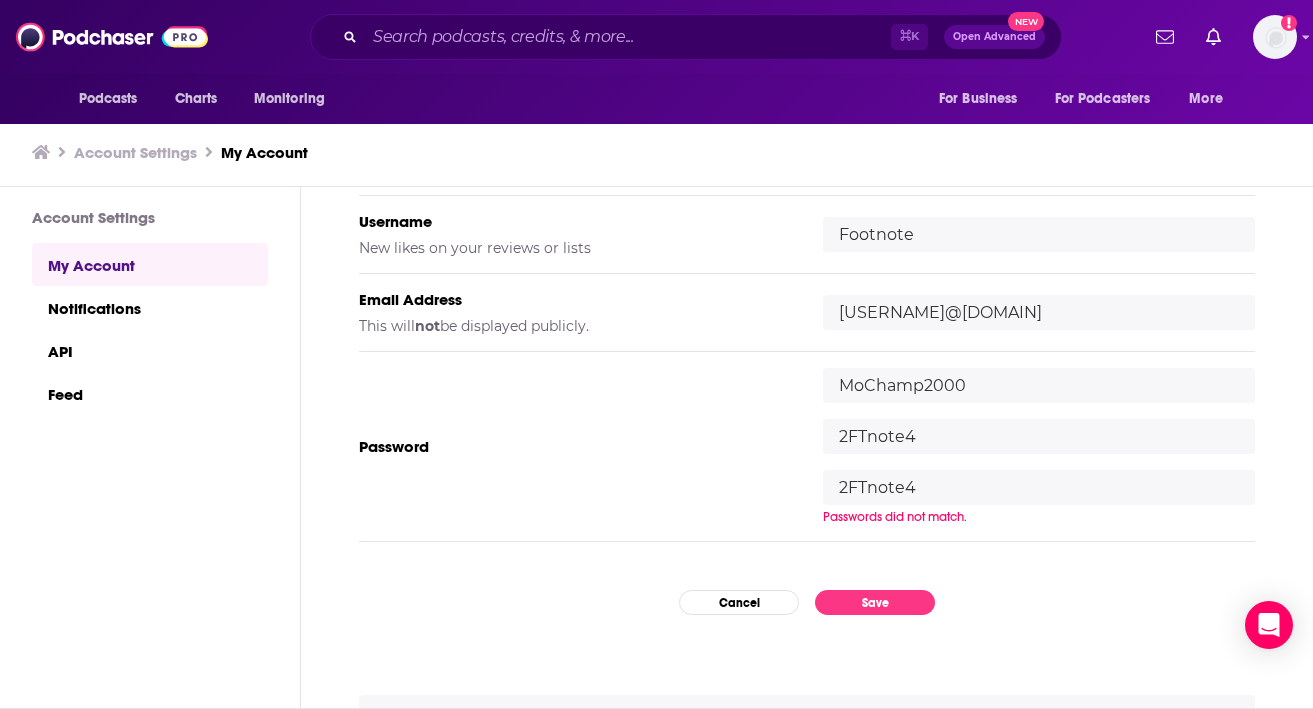 click on "2FTnote4" at bounding box center (1039, 436) 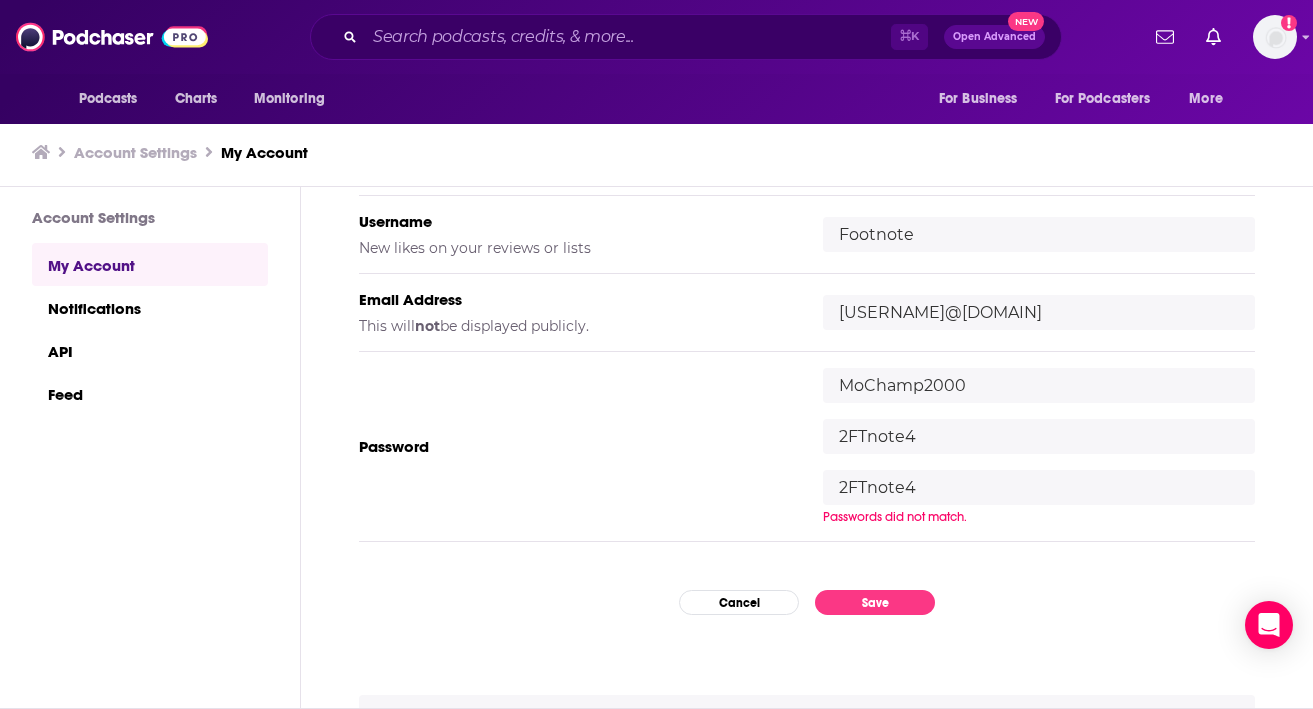 drag, startPoint x: 944, startPoint y: 435, endPoint x: 723, endPoint y: 439, distance: 221.0362 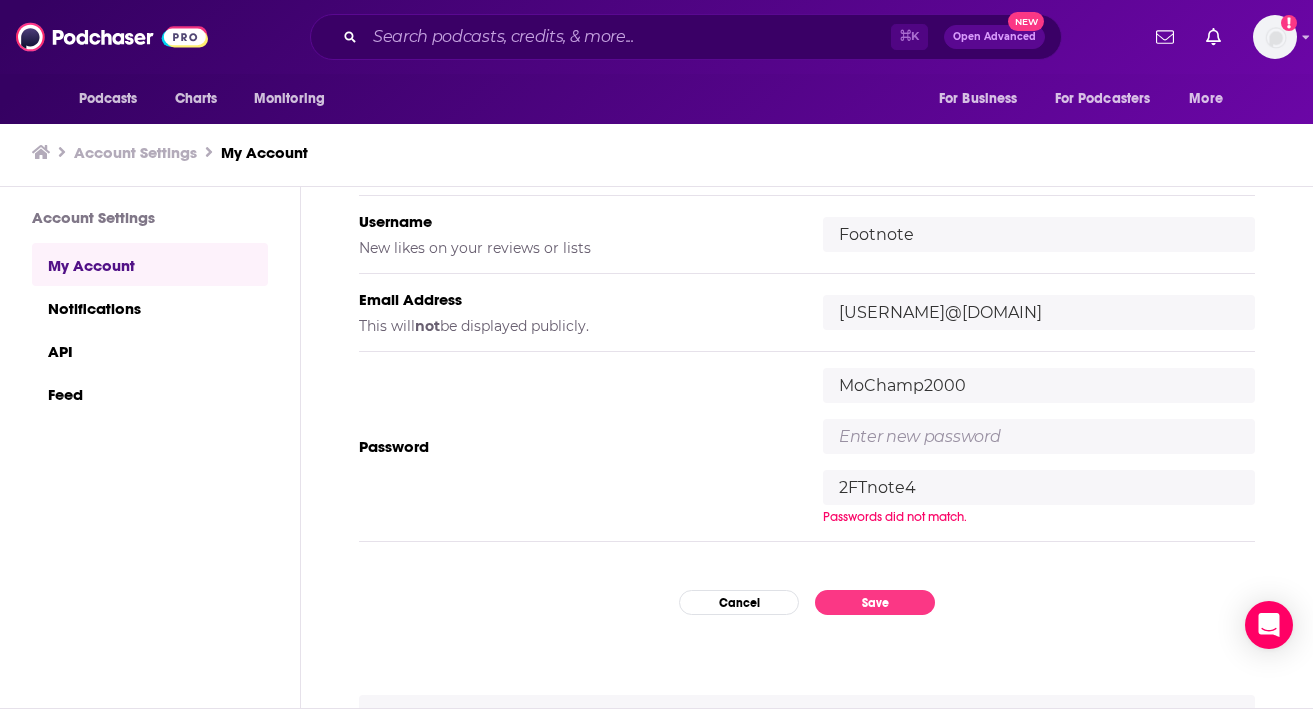 type 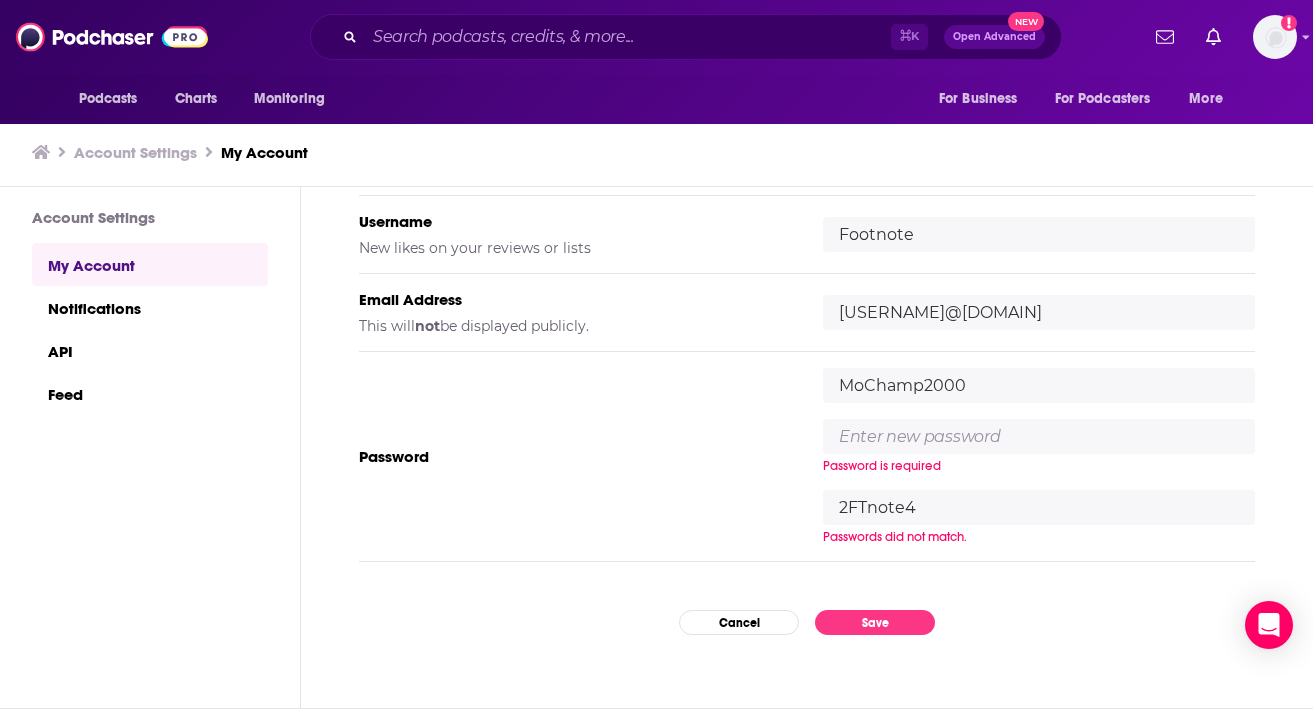 drag, startPoint x: 928, startPoint y: 493, endPoint x: 697, endPoint y: 478, distance: 231.4865 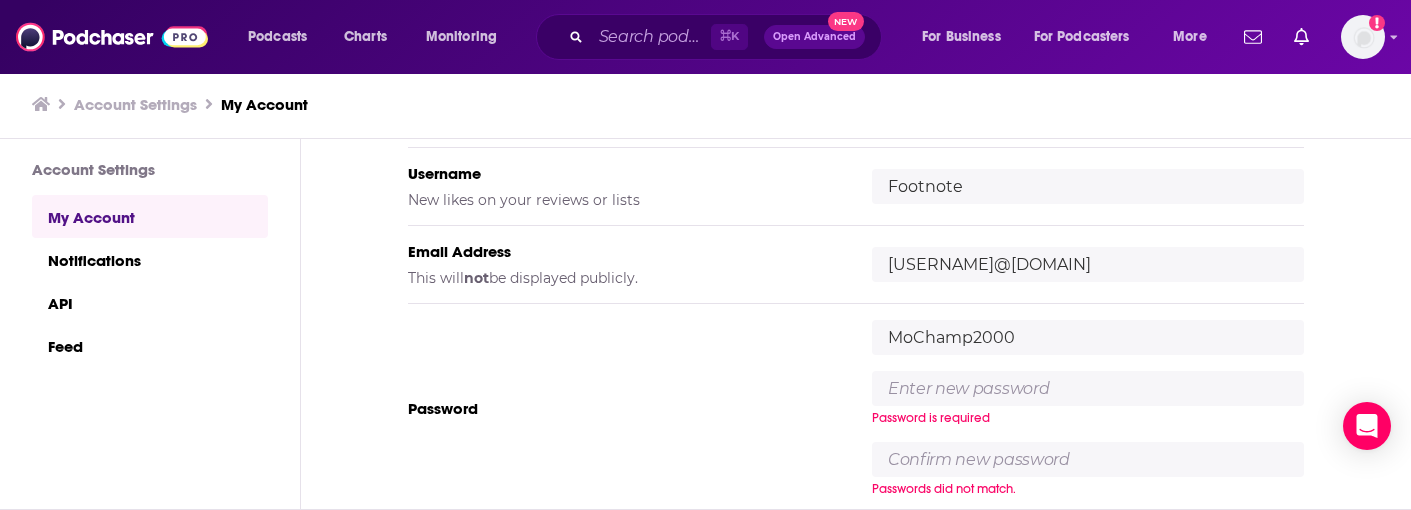 type 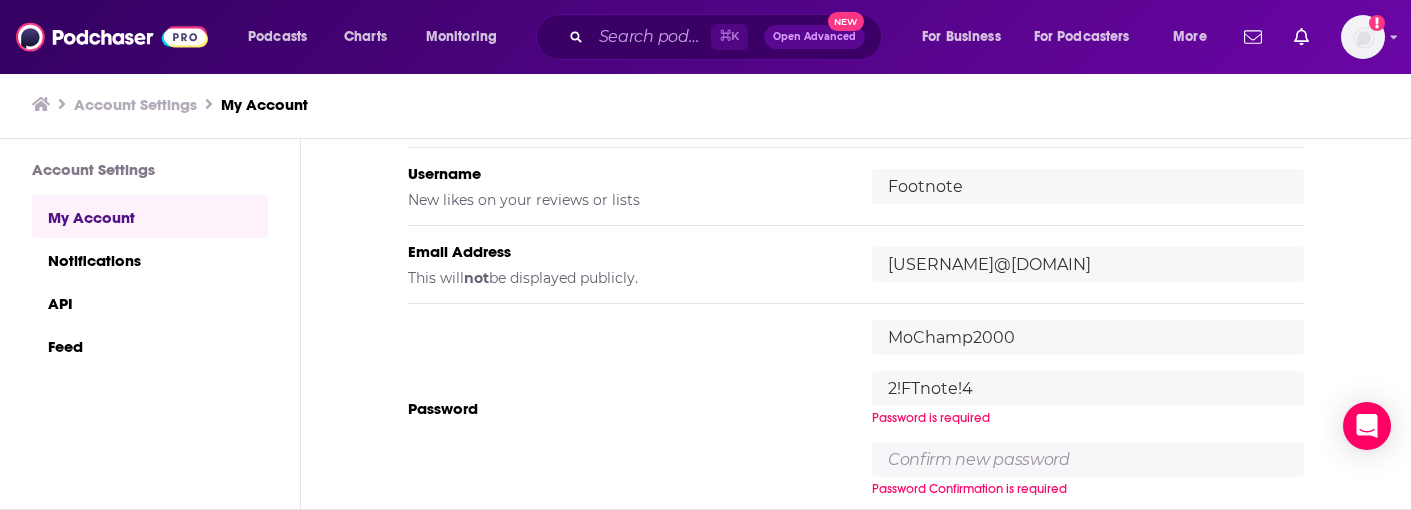 type on "2!FTnote!4" 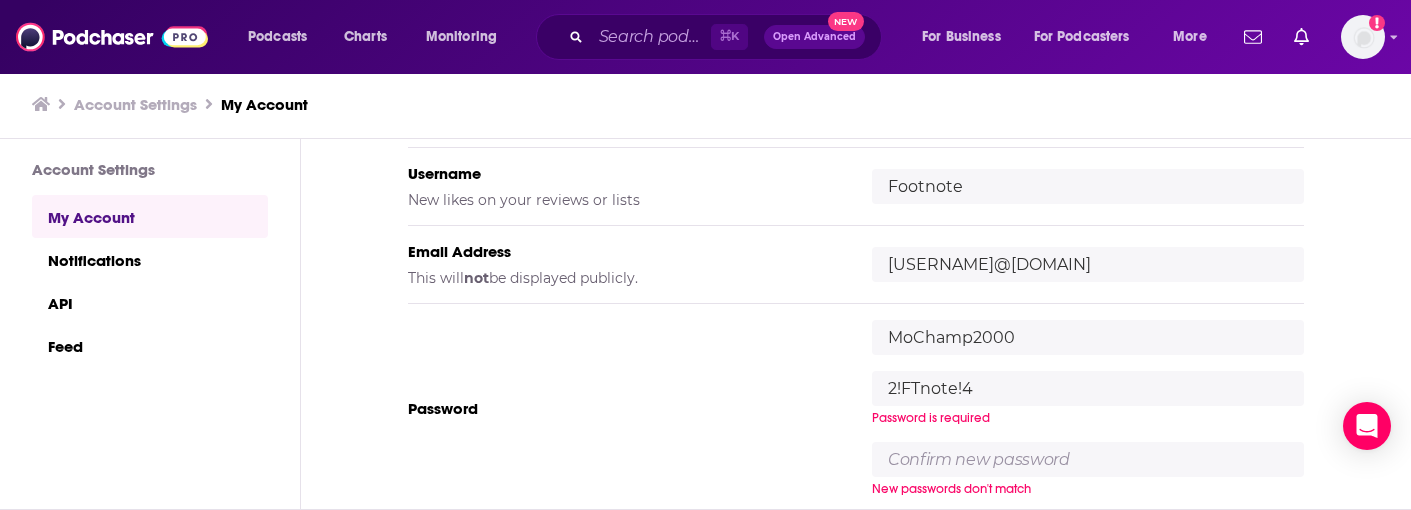 click at bounding box center [1088, 459] 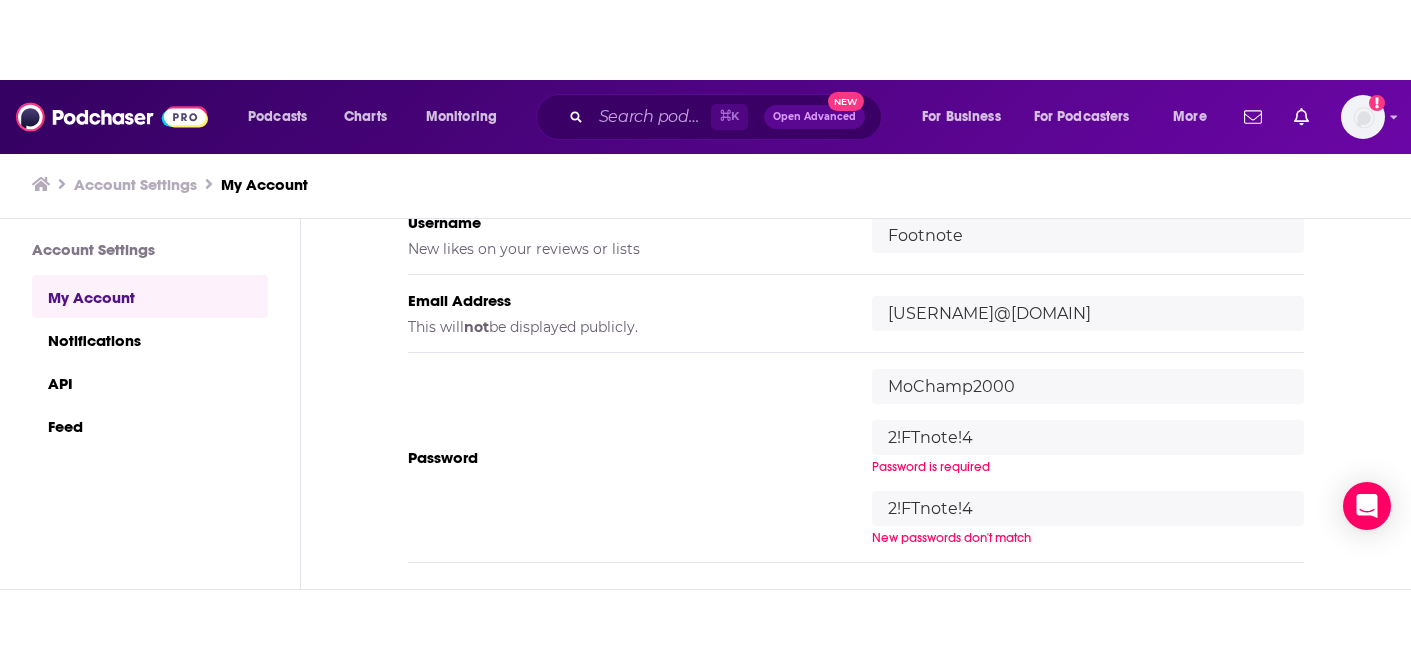 scroll, scrollTop: 334, scrollLeft: 0, axis: vertical 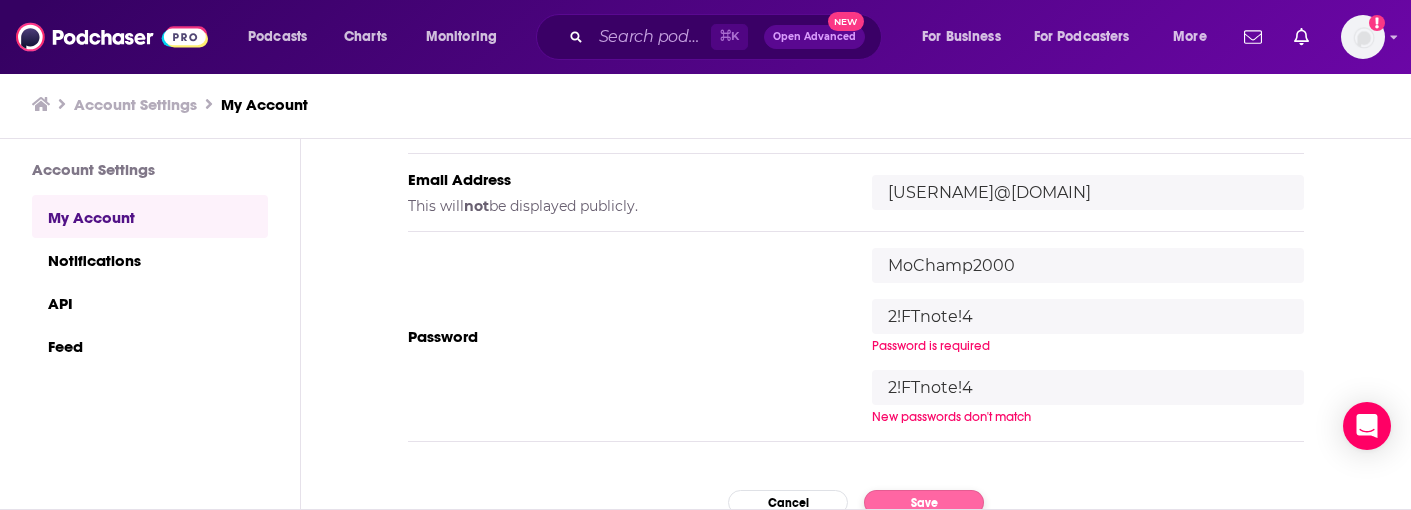 type on "2!FTnote!4" 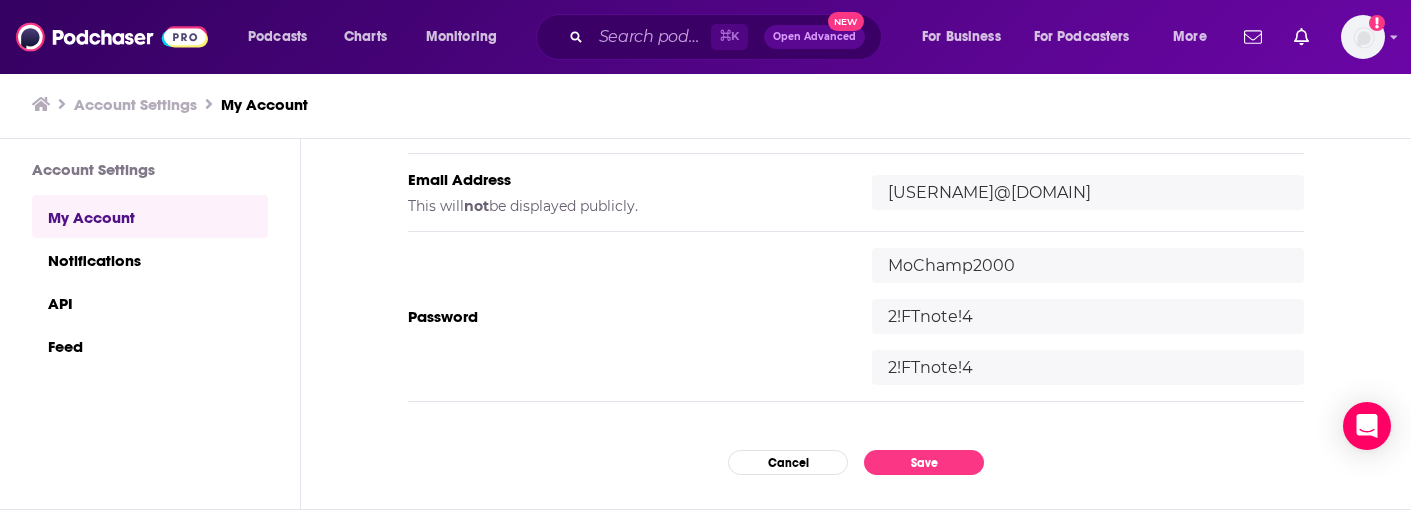 click on "My Account Credentials Profile Picture Your image shown throughout Podchaser. Upload a new Image Maximum size allowed 5000Kb of PNG, JPEG, JPG Username New likes on your reviews or lists Footnote Email Address This will  not  be displayed publicly. [USERNAME]@[DOMAIN] Password [USERNAME] [TEXT] [TEXT] Cancel Save Account Removal Any playlists you've built will be deleted, as will any ratings or reviews you've posted on the site. Delete my account" at bounding box center [856, 23] 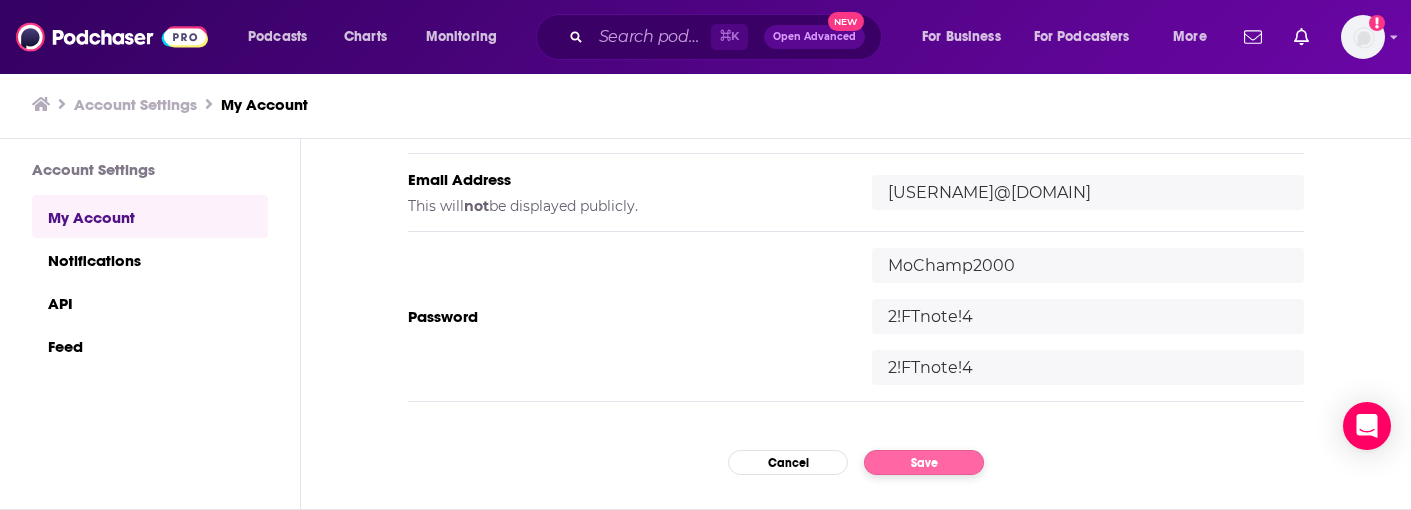 click on "Save" at bounding box center (924, 462) 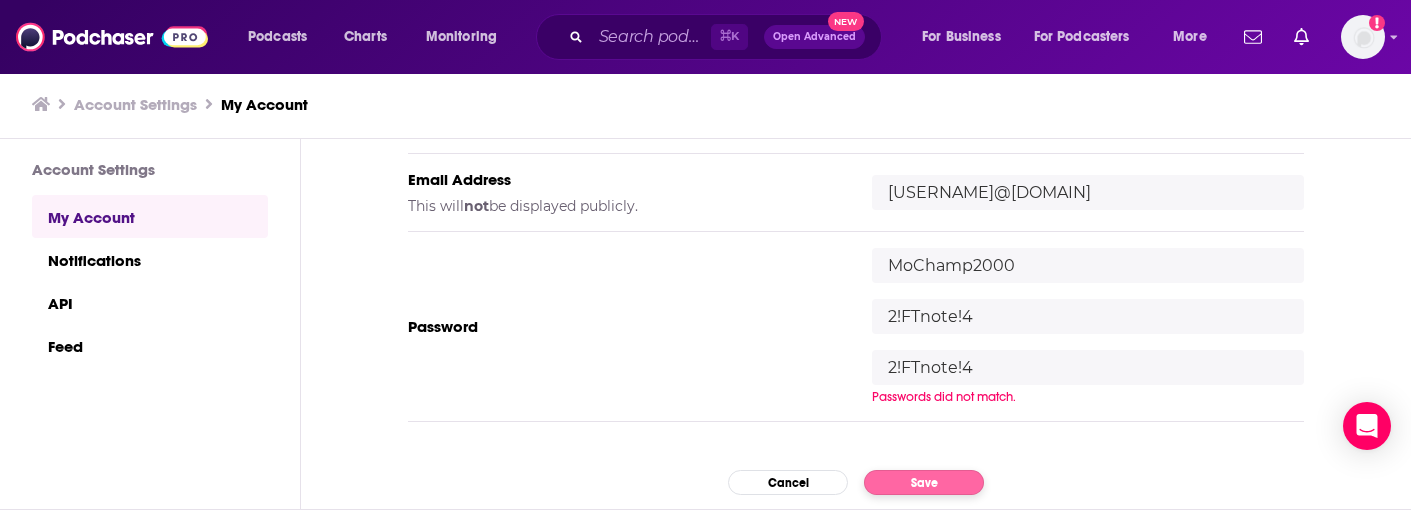 click on "Save" at bounding box center [924, 482] 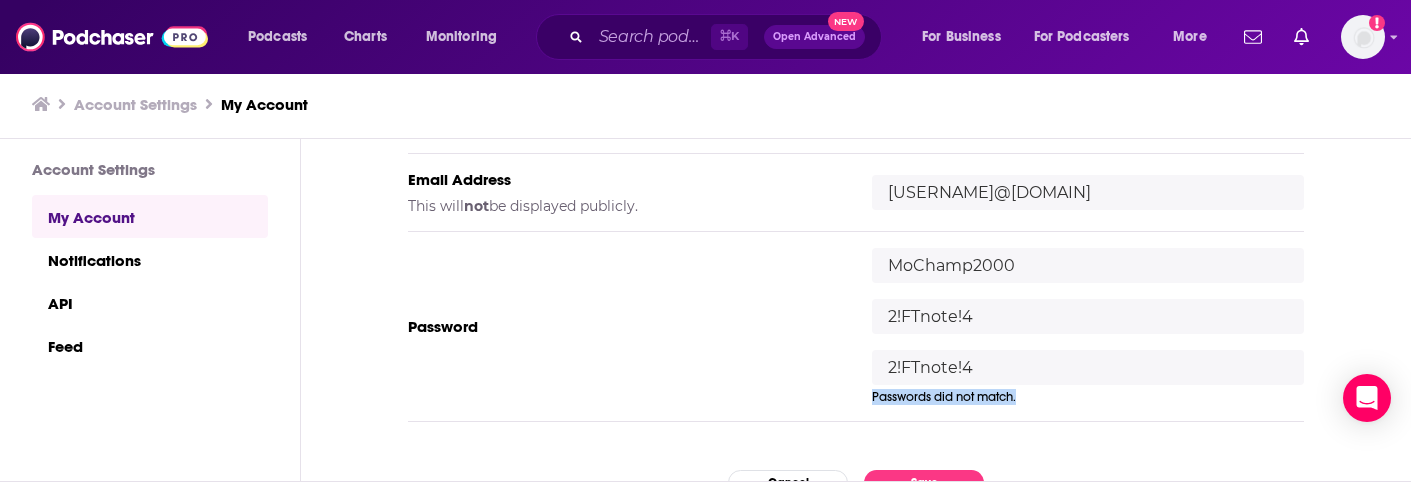 drag, startPoint x: 1019, startPoint y: 404, endPoint x: 859, endPoint y: 401, distance: 160.02812 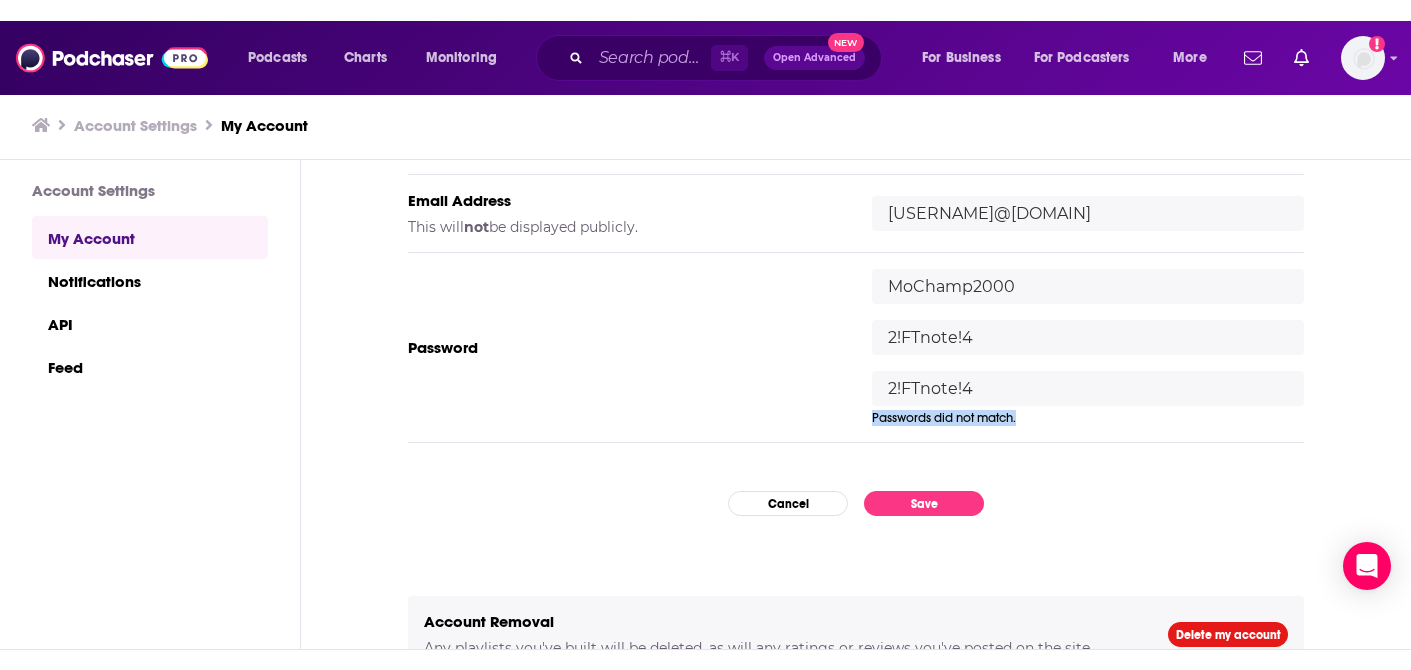 scroll, scrollTop: 315, scrollLeft: 0, axis: vertical 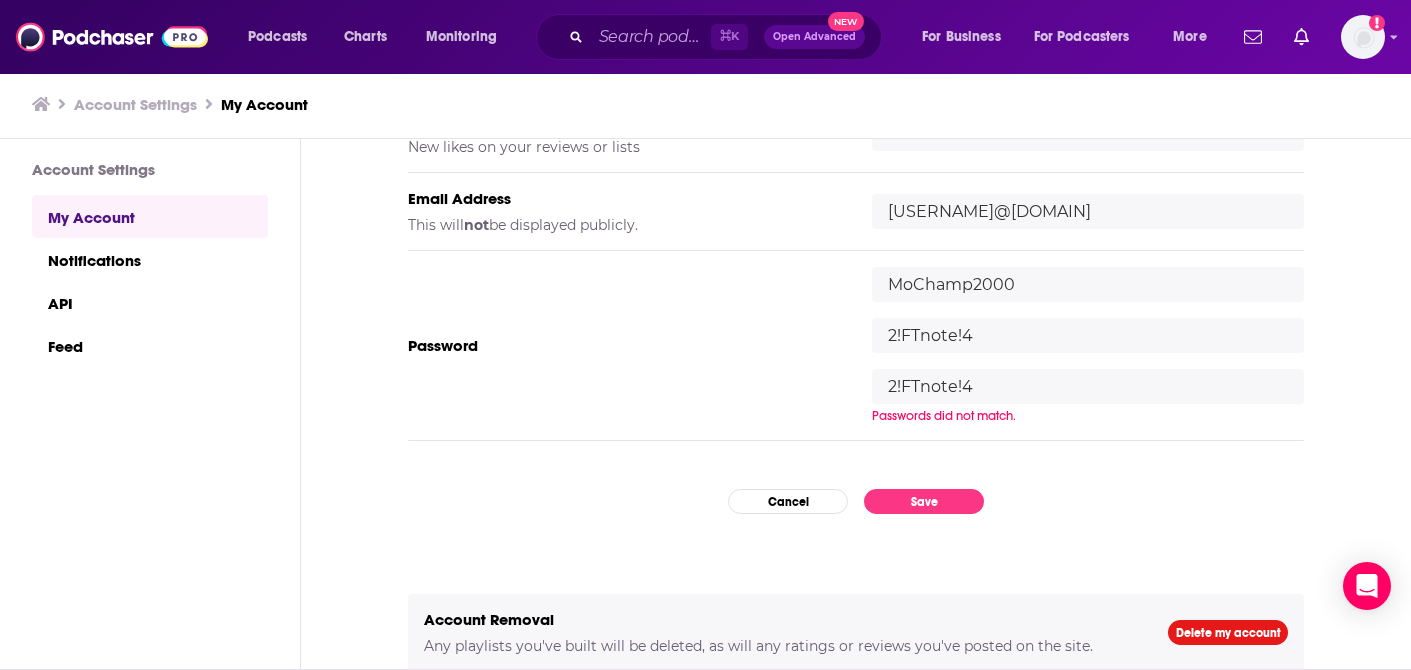 drag, startPoint x: 1008, startPoint y: 277, endPoint x: 852, endPoint y: 277, distance: 156 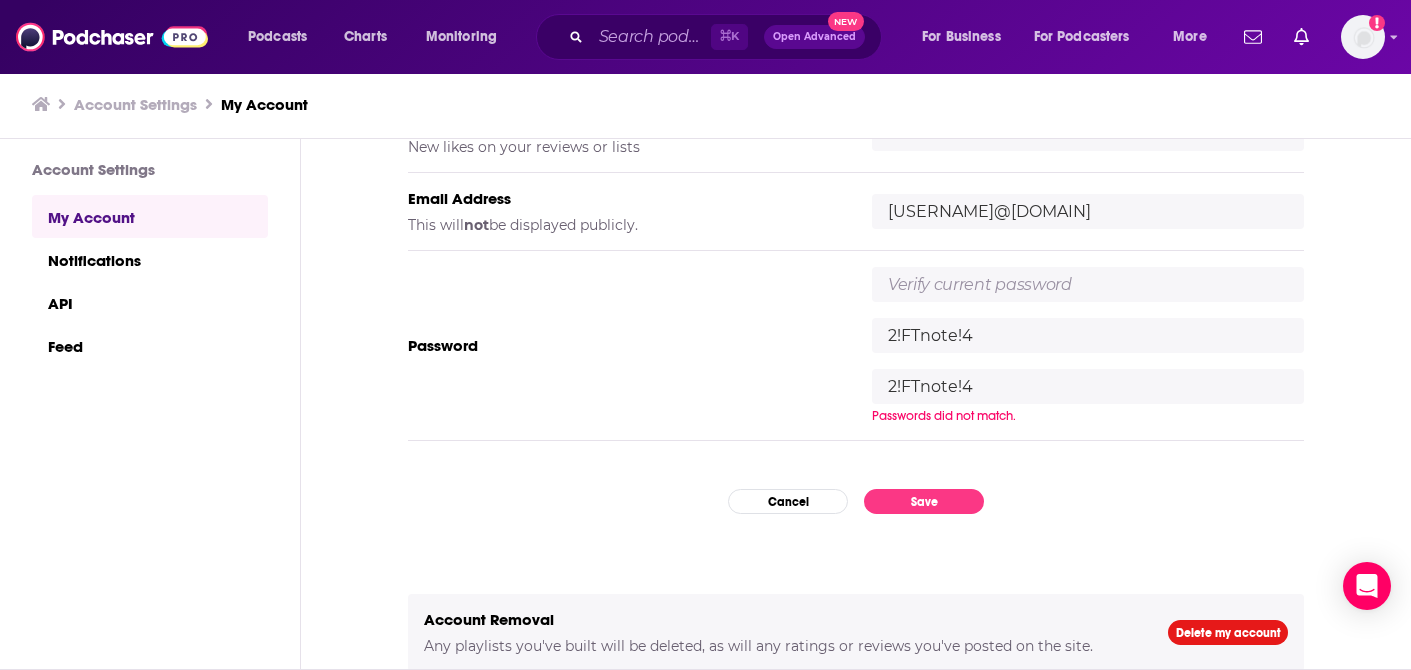 type 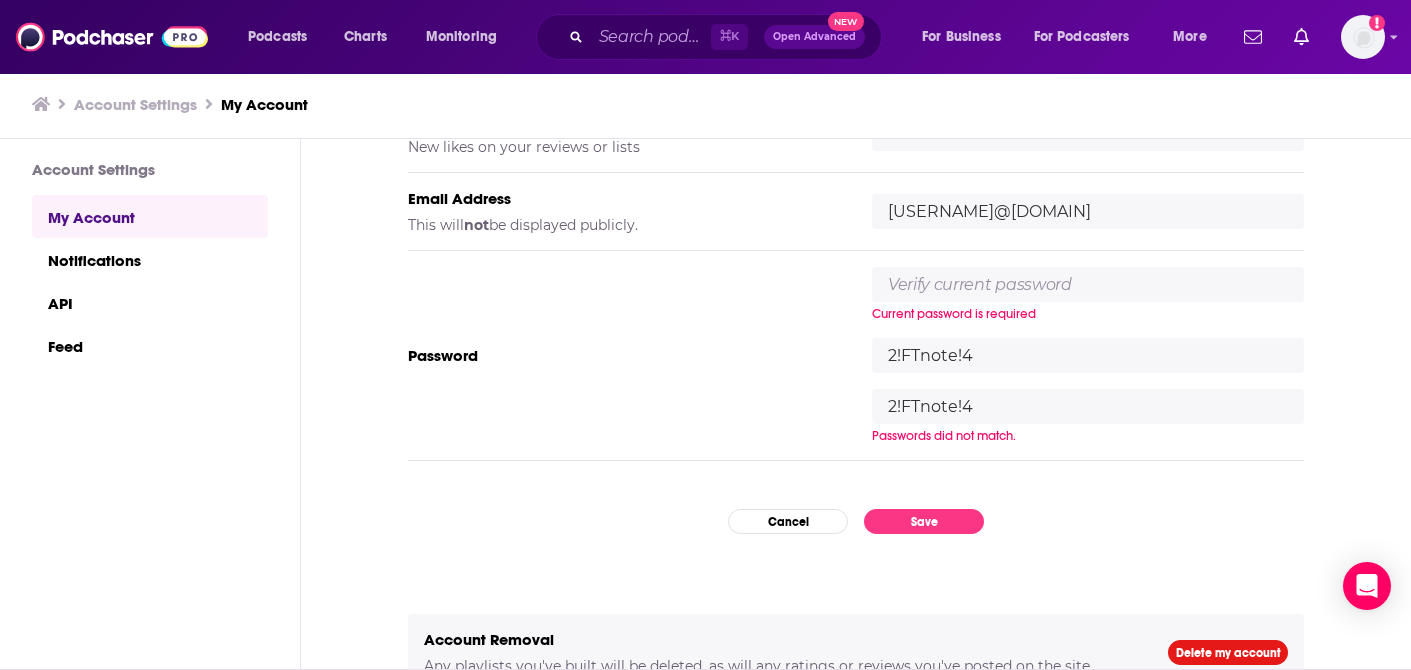 drag, startPoint x: 983, startPoint y: 328, endPoint x: 756, endPoint y: 335, distance: 227.10791 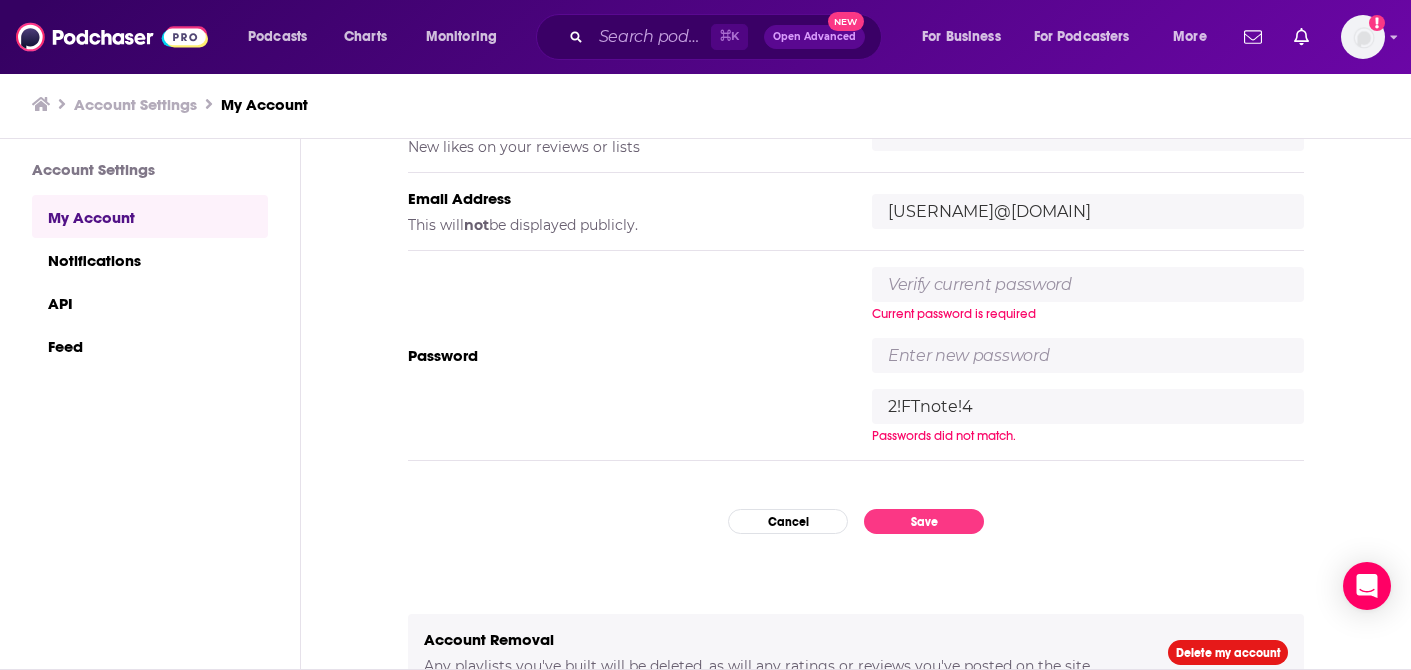 type 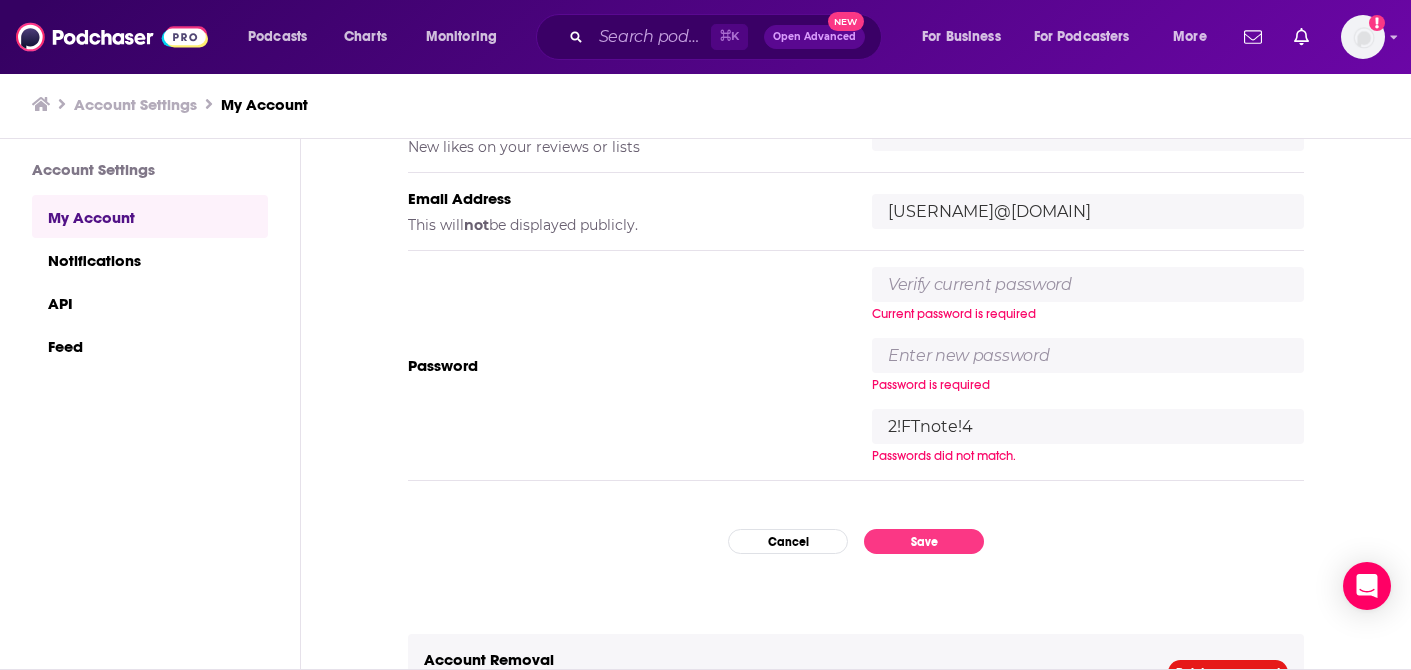 drag, startPoint x: 976, startPoint y: 414, endPoint x: 768, endPoint y: 410, distance: 208.03845 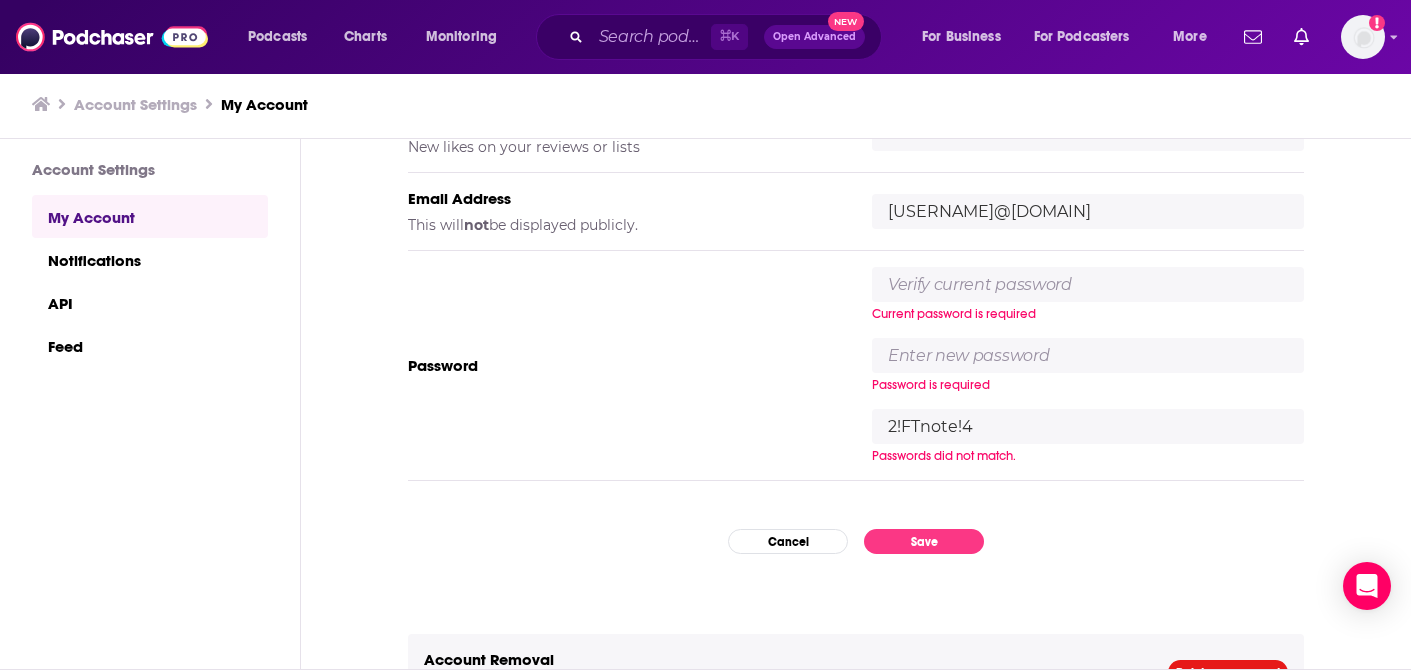 drag, startPoint x: 989, startPoint y: 430, endPoint x: 703, endPoint y: 425, distance: 286.0437 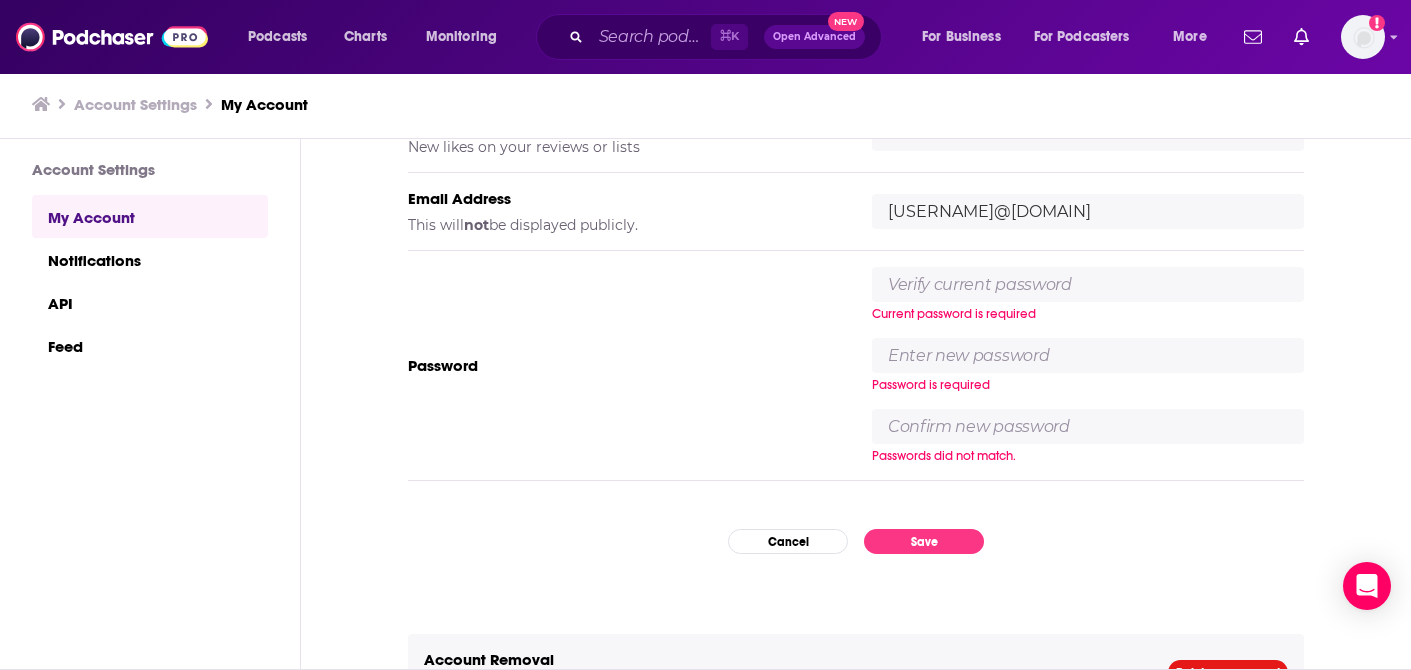 type 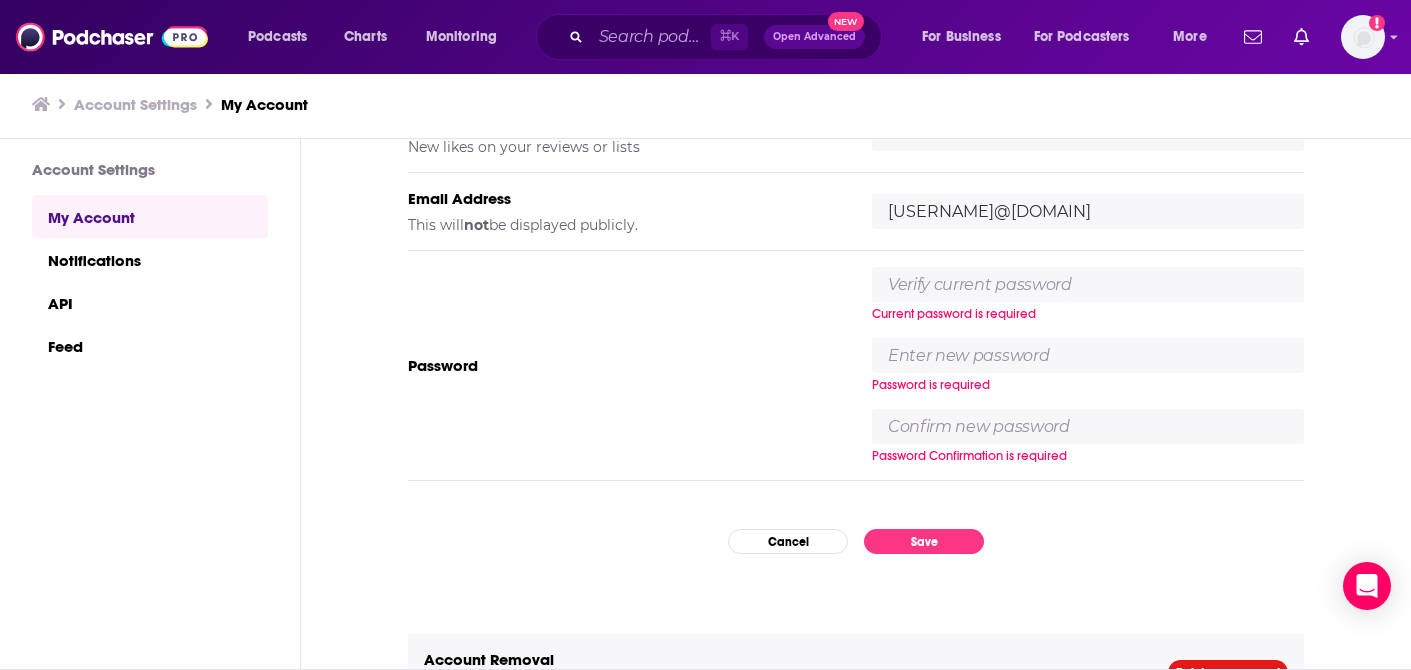 click at bounding box center [1088, 284] 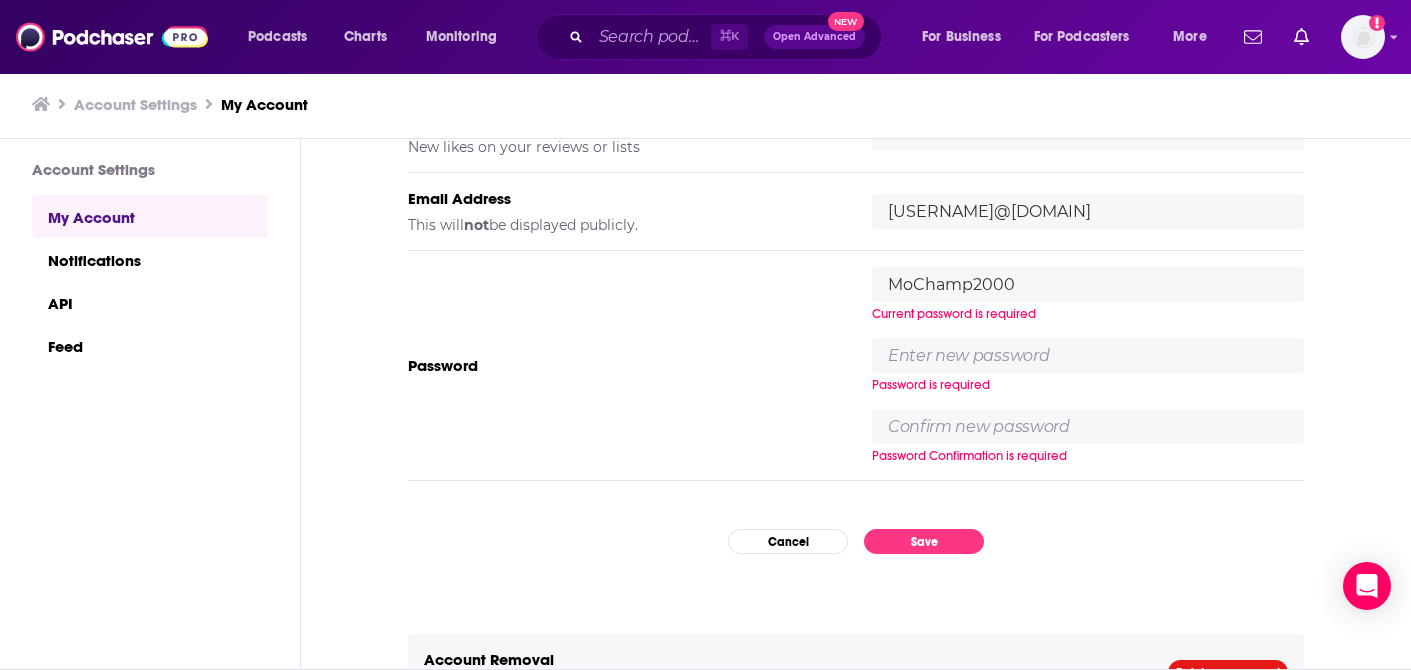 type on "MoChamp2000" 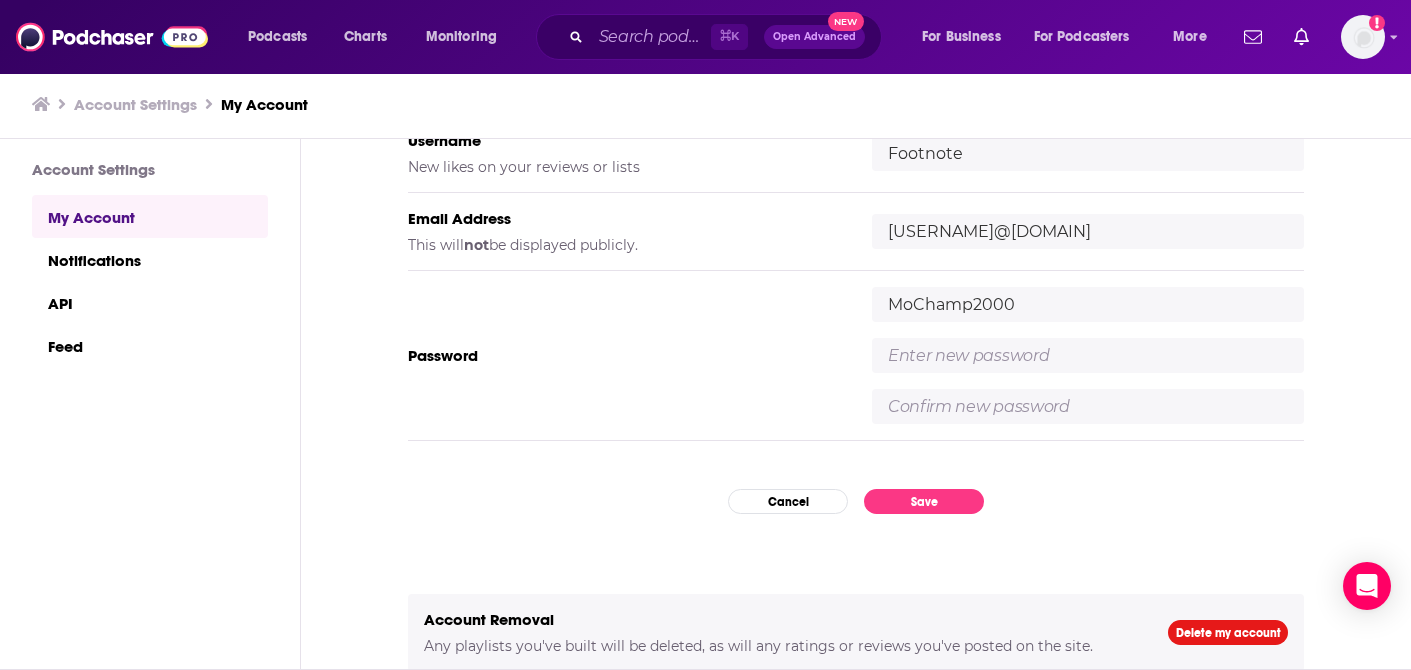 click at bounding box center (1088, 355) 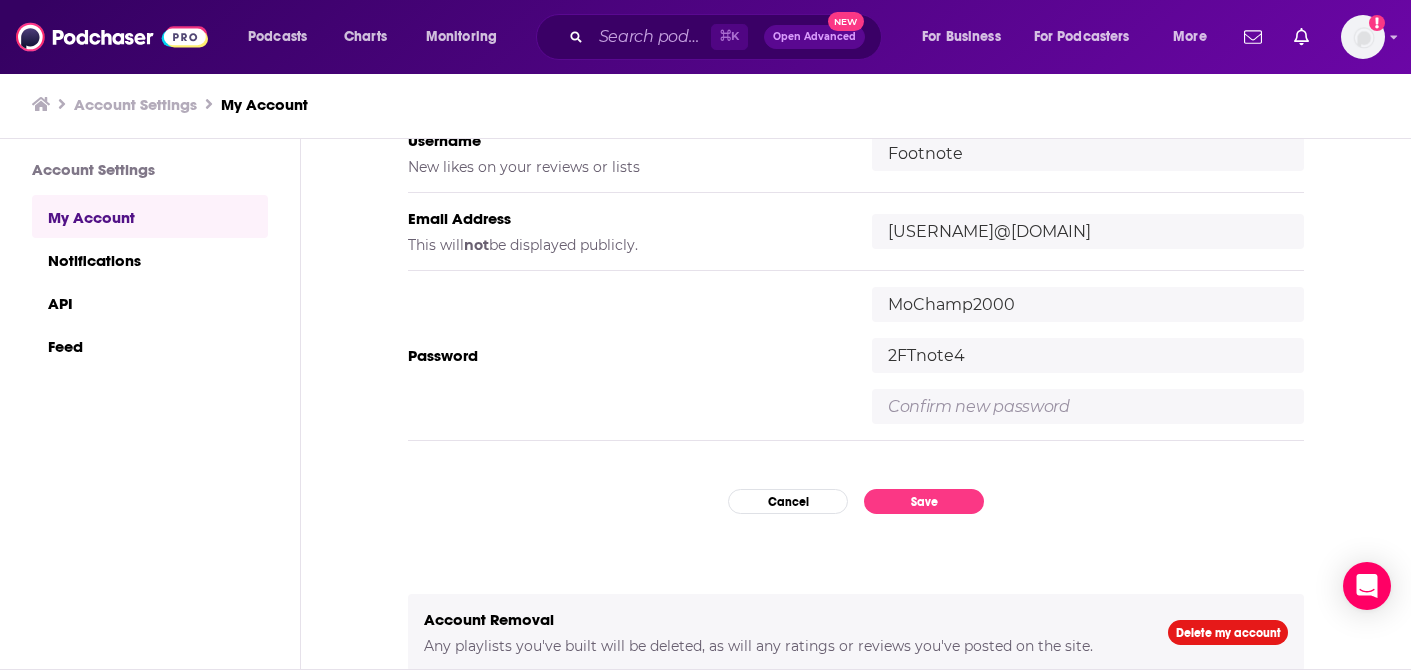 type on "2FTnote4" 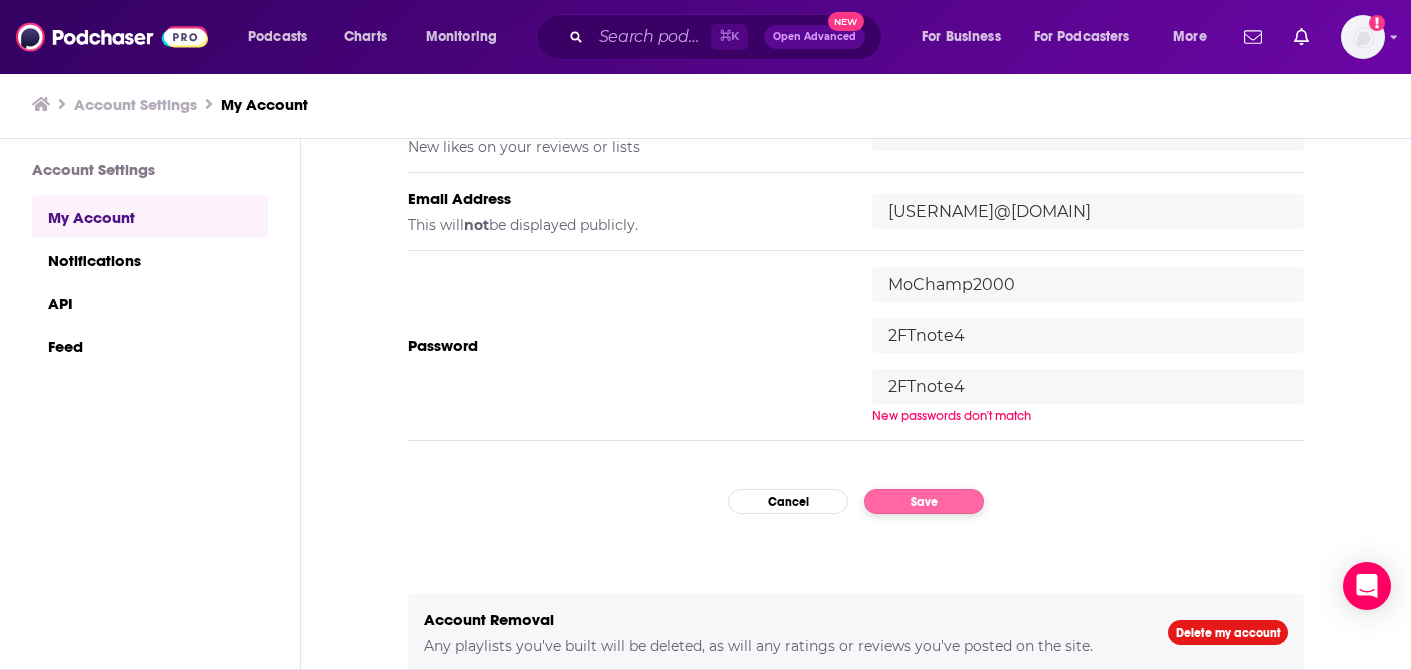 type on "2FTnote4" 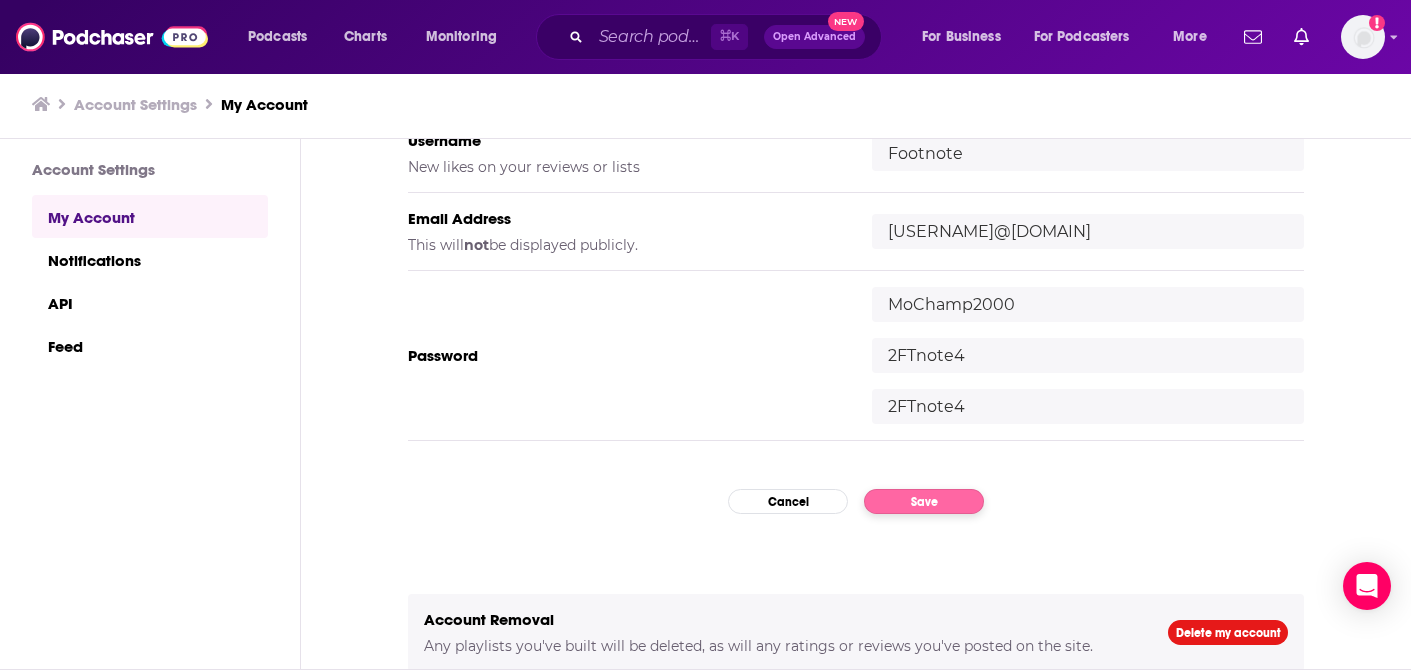 click on "My Account Credentials Profile Picture Your image shown throughout Podchaser. Upload a new Image Maximum size allowed 5000Kb of PNG, JPEG, JPG Username New likes on your reviews or lists Footnote Email Address This will  not  be displayed publicly. [USERNAME]@[DOMAIN] Password [USERNAME] [TEXT] [TEXT] Cancel Save Account Removal Any playlists you've built will be deleted, as will any ratings or reviews you've posted on the site. Delete my account" at bounding box center [856, 142] 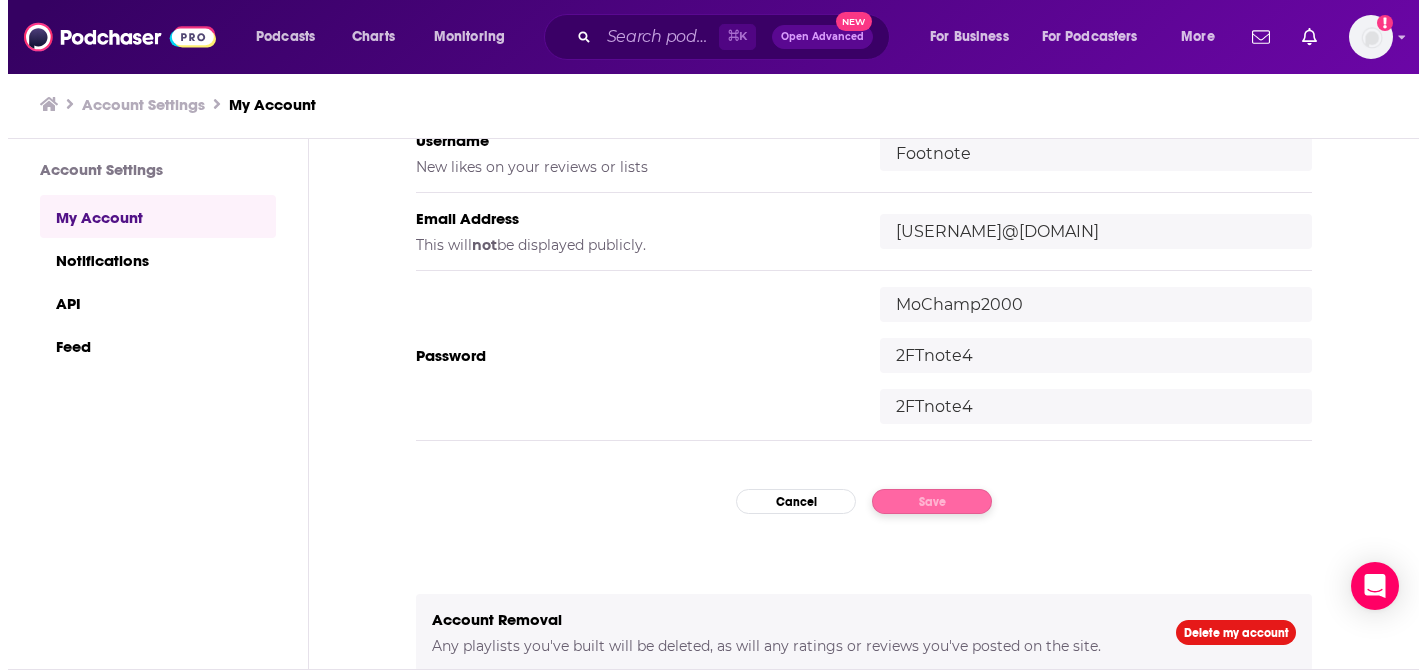 scroll, scrollTop: 0, scrollLeft: 0, axis: both 